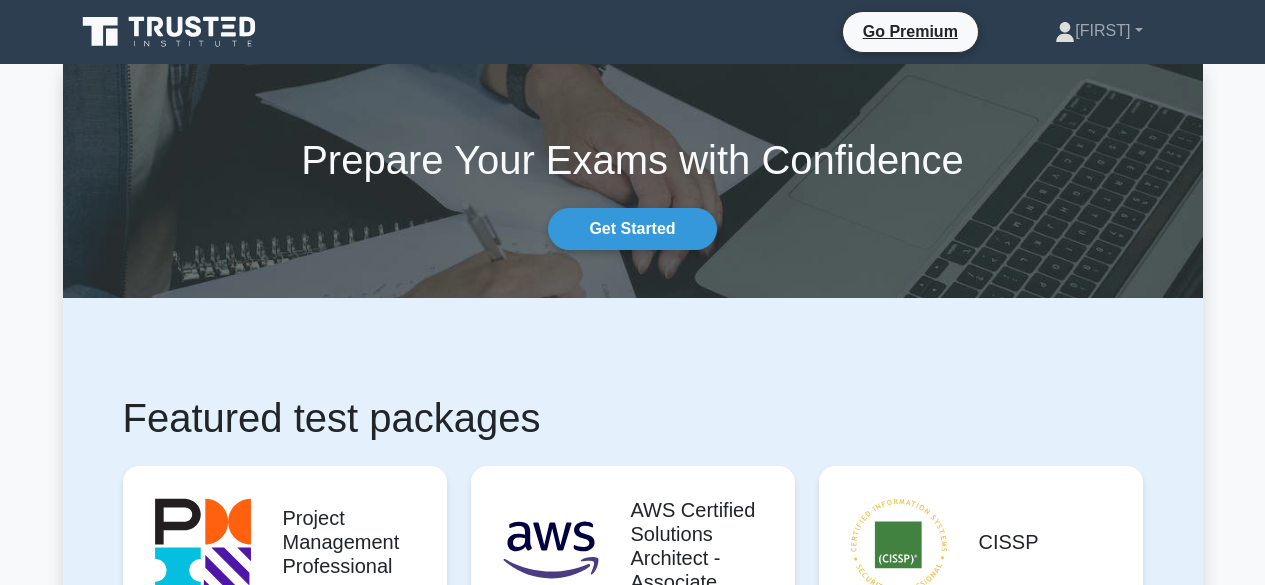 scroll, scrollTop: 204, scrollLeft: 0, axis: vertical 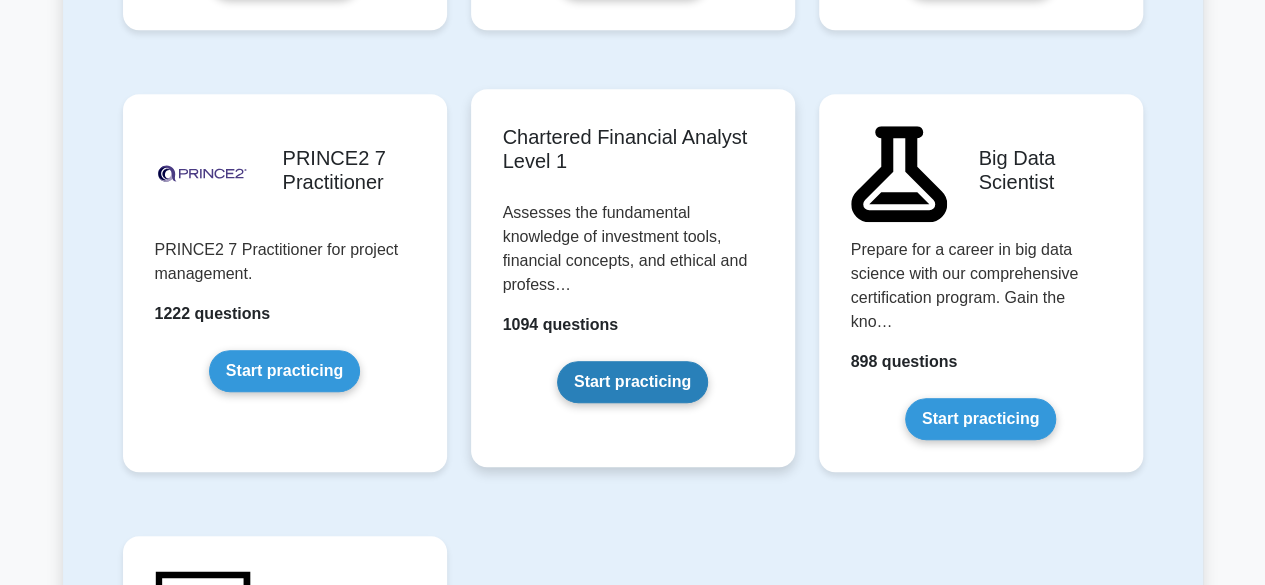 click on "Start practicing" at bounding box center (632, 382) 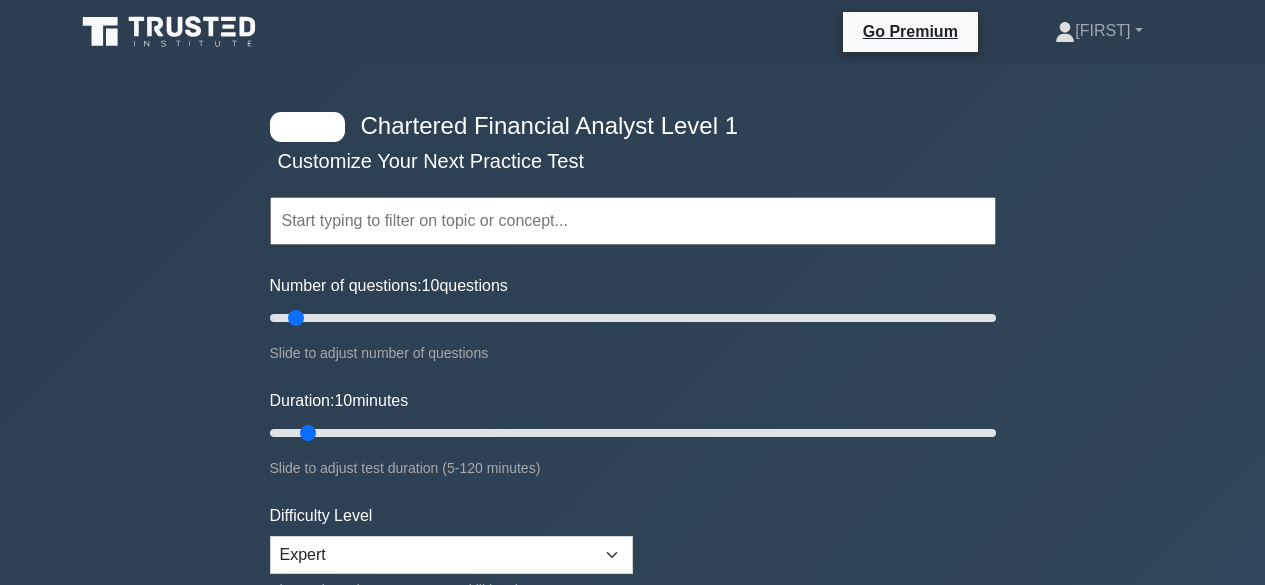 scroll, scrollTop: 0, scrollLeft: 0, axis: both 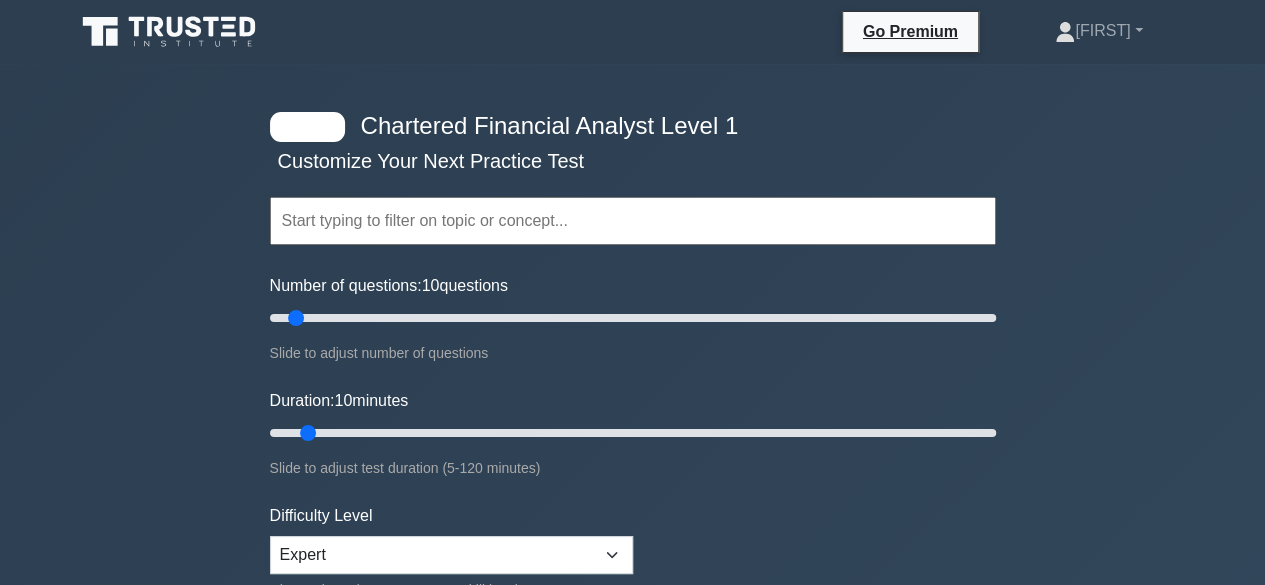 click at bounding box center (633, 221) 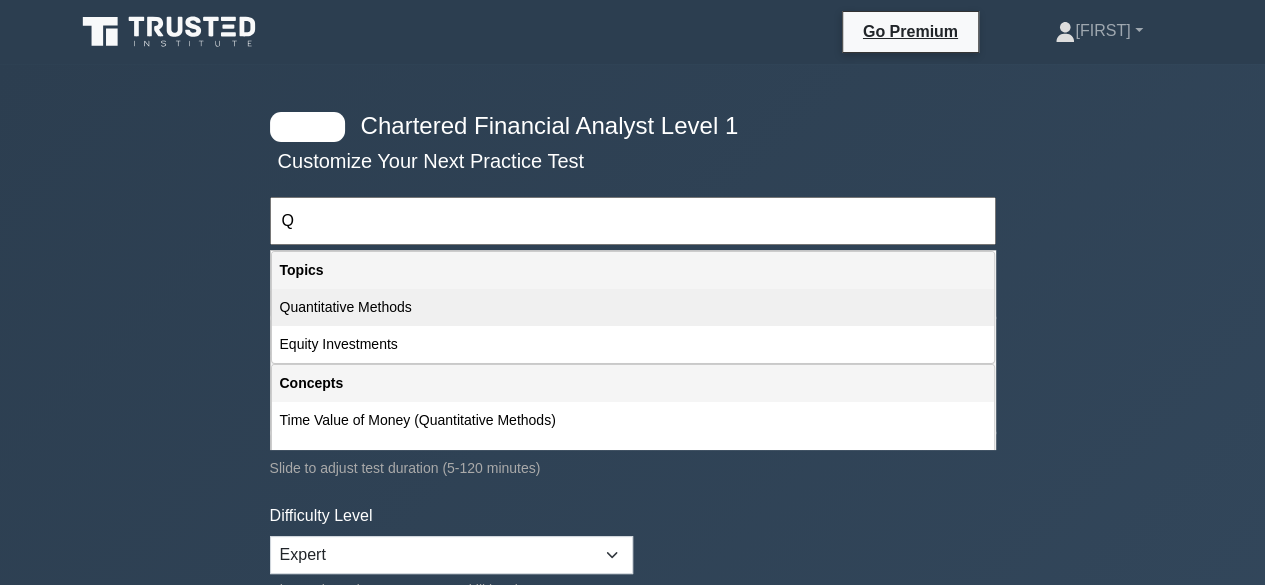 click on "Quantitative Methods" at bounding box center (633, 307) 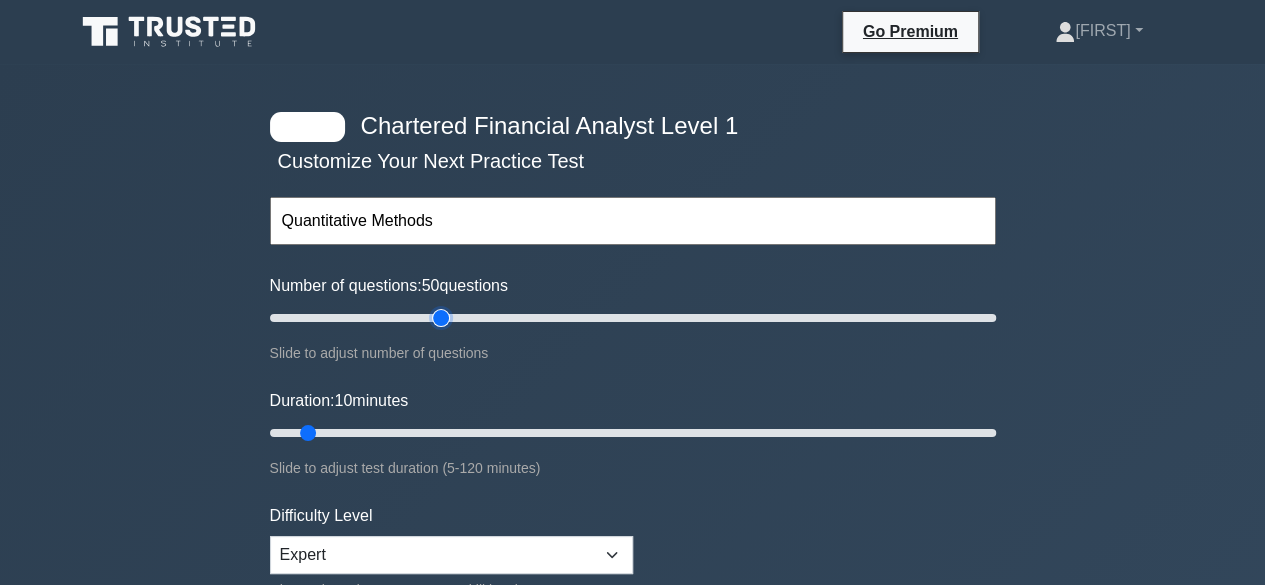 type on "50" 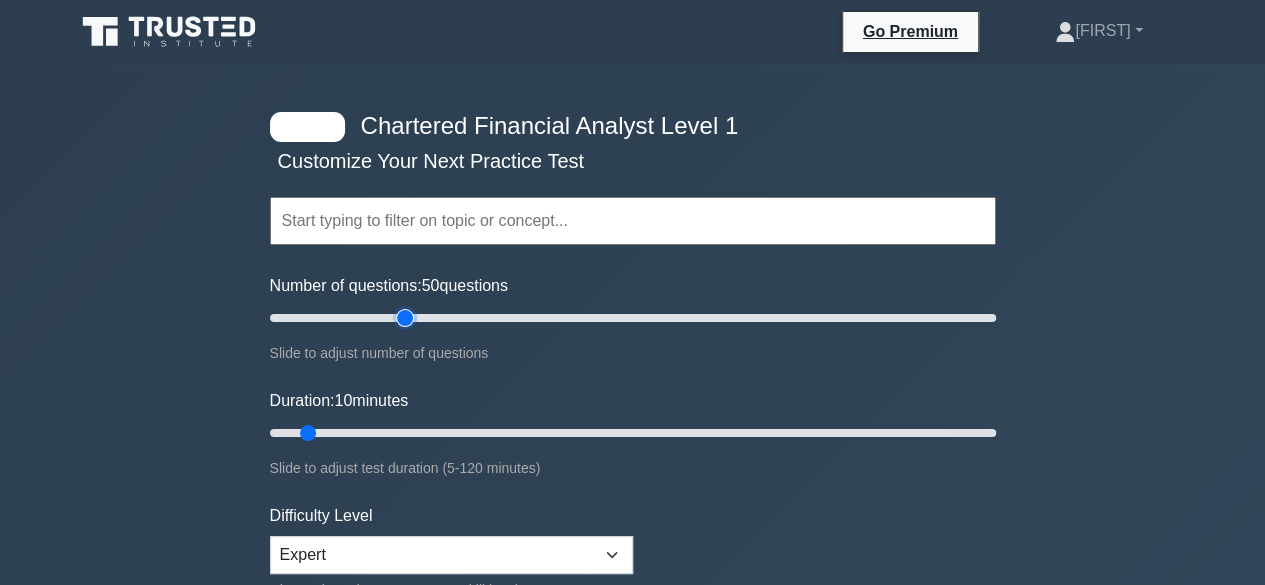 type on "40" 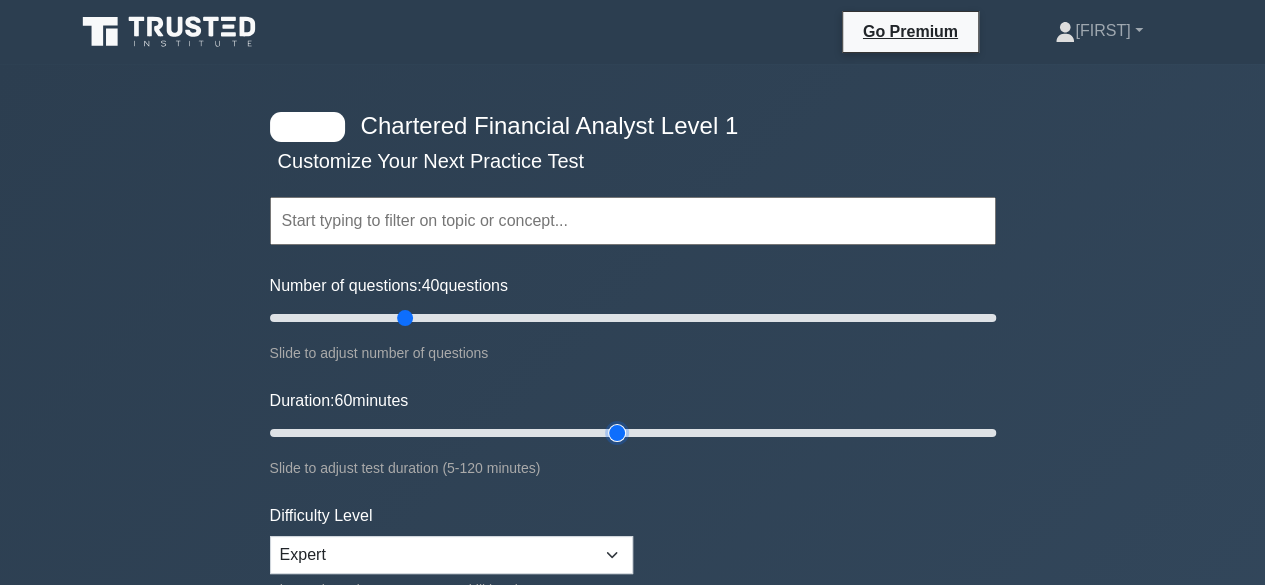type on "60" 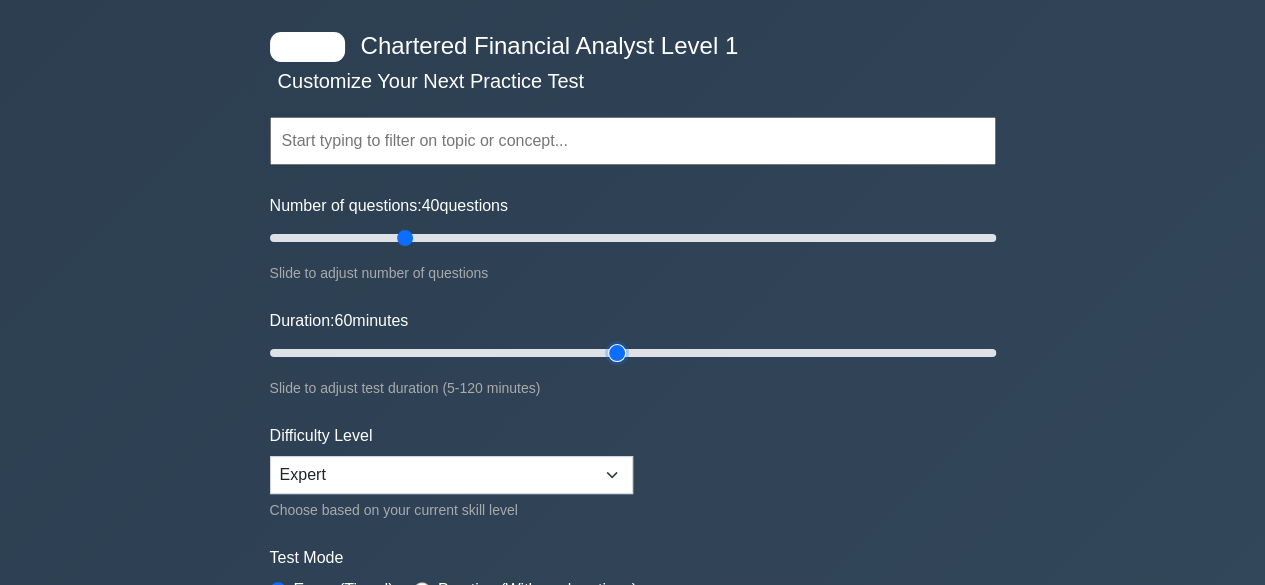 scroll, scrollTop: 133, scrollLeft: 0, axis: vertical 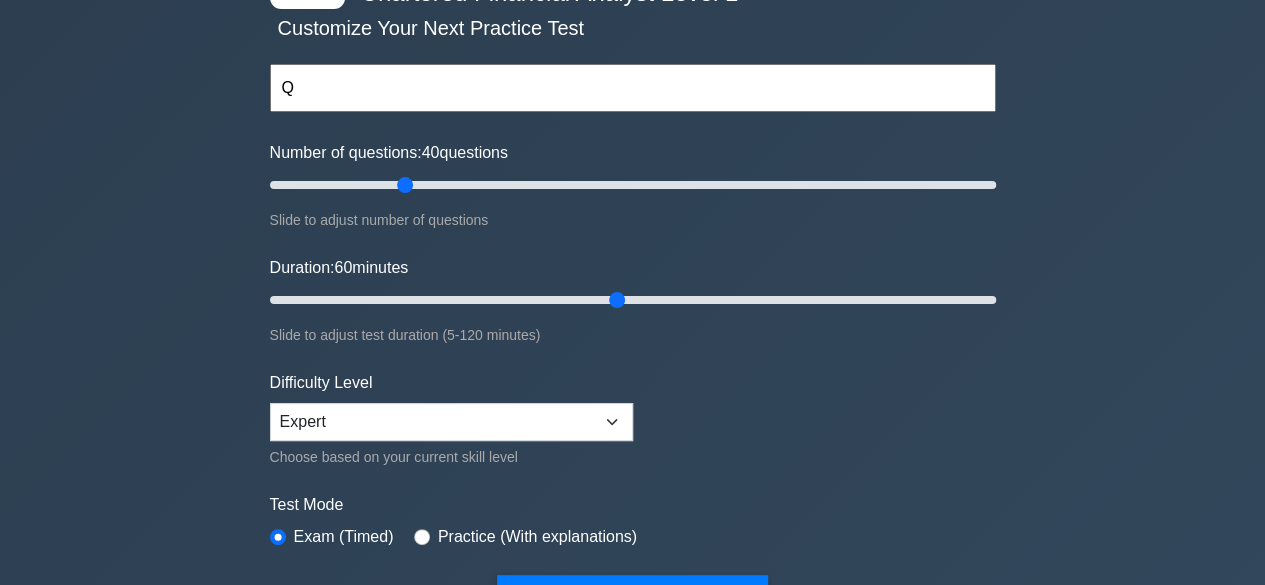 click on "Q" at bounding box center [633, 88] 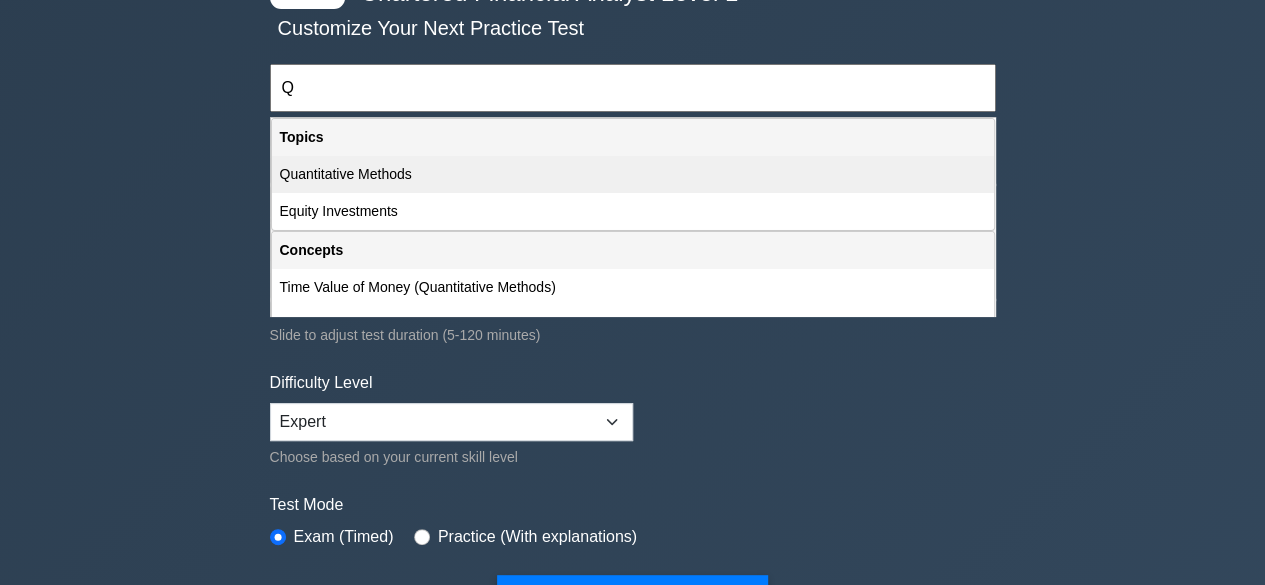 click on "Quantitative Methods" at bounding box center [633, 174] 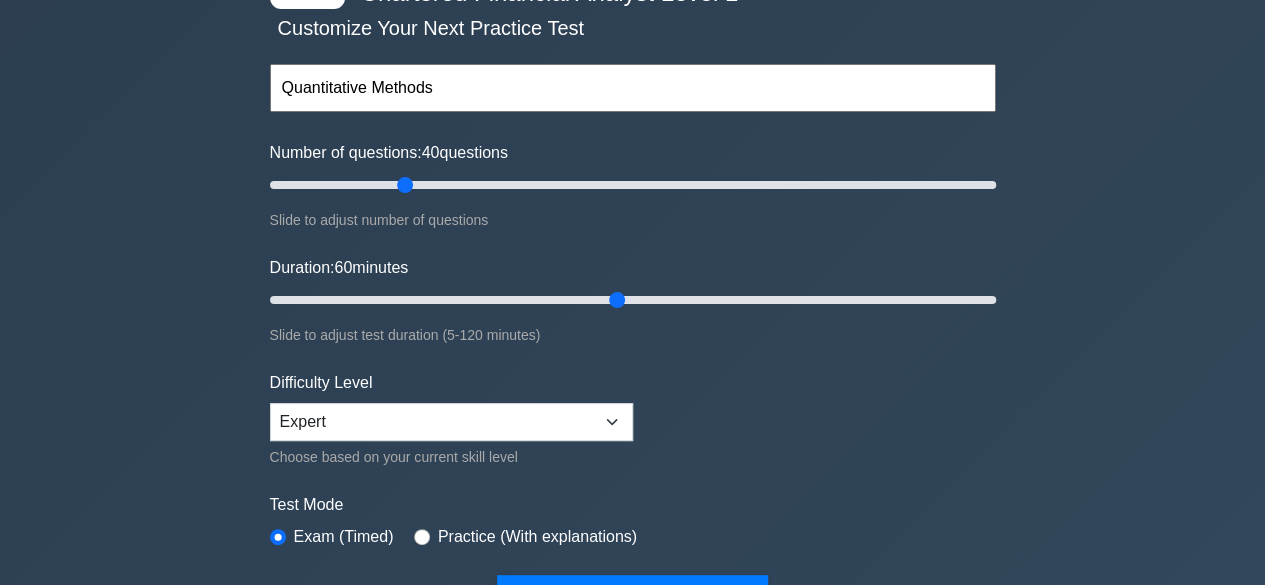 scroll, scrollTop: 173, scrollLeft: 0, axis: vertical 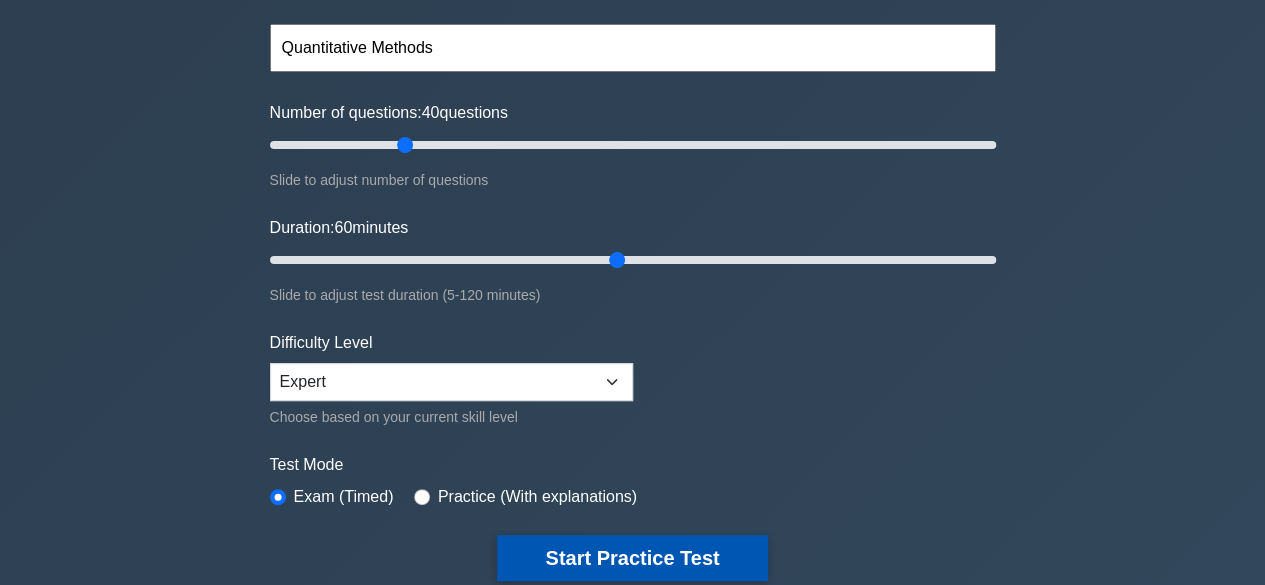click on "Start Practice Test" at bounding box center [632, 558] 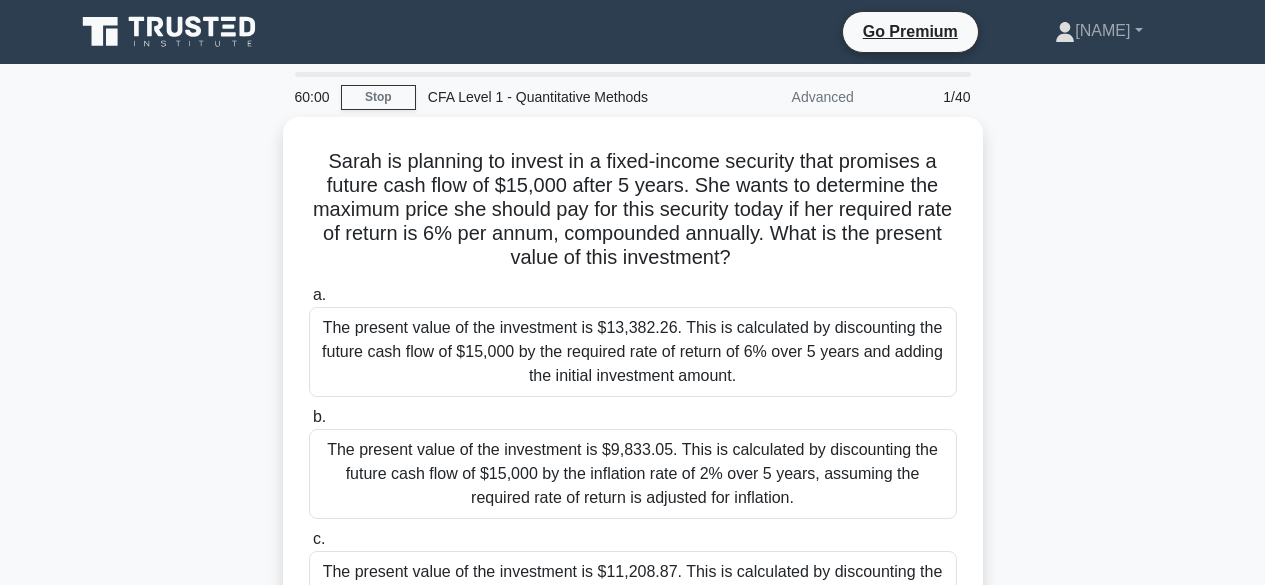 scroll, scrollTop: 0, scrollLeft: 0, axis: both 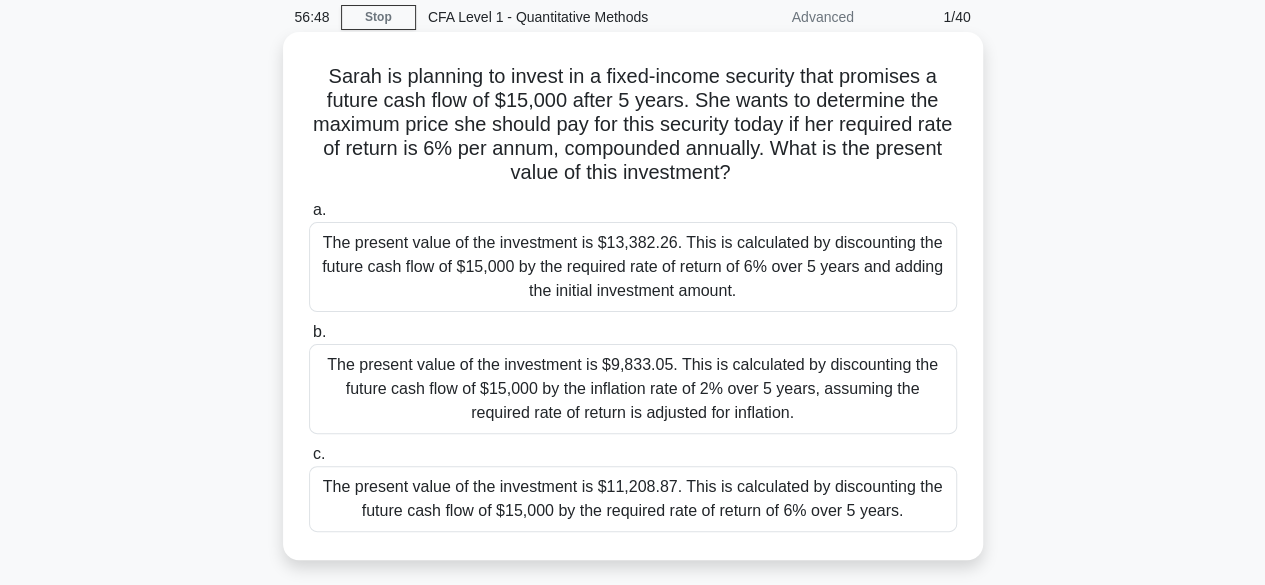 click on "The present value of the investment is $11,208.87. This is calculated by discounting the future cash flow of $15,000 by the required rate of return of 6% over 5 years." at bounding box center (633, 499) 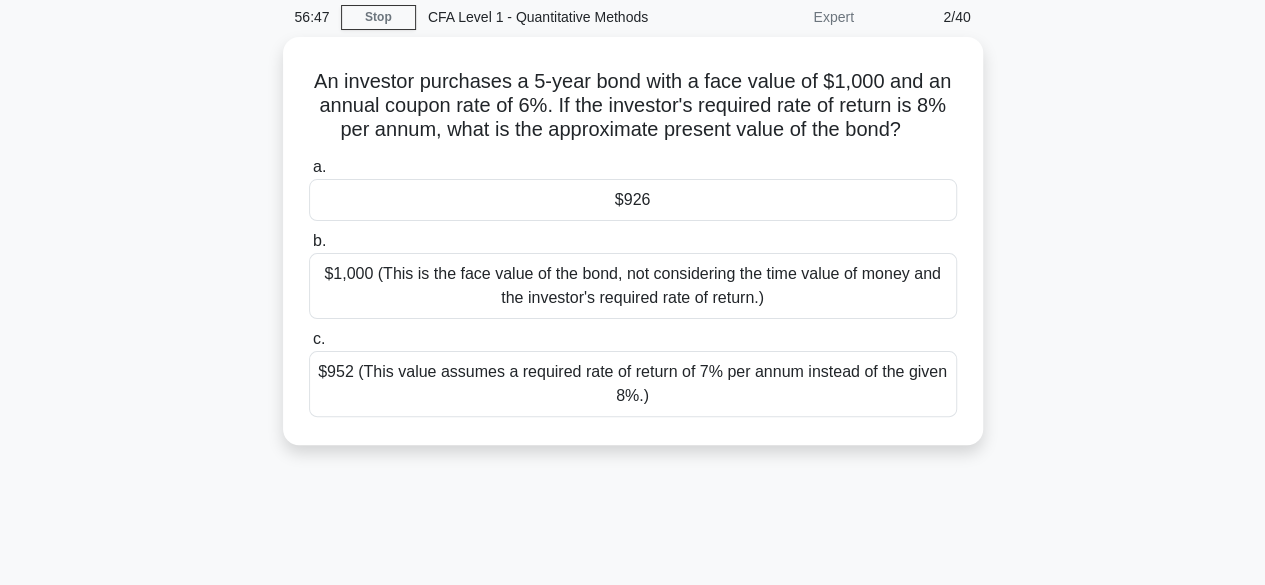 scroll, scrollTop: 0, scrollLeft: 0, axis: both 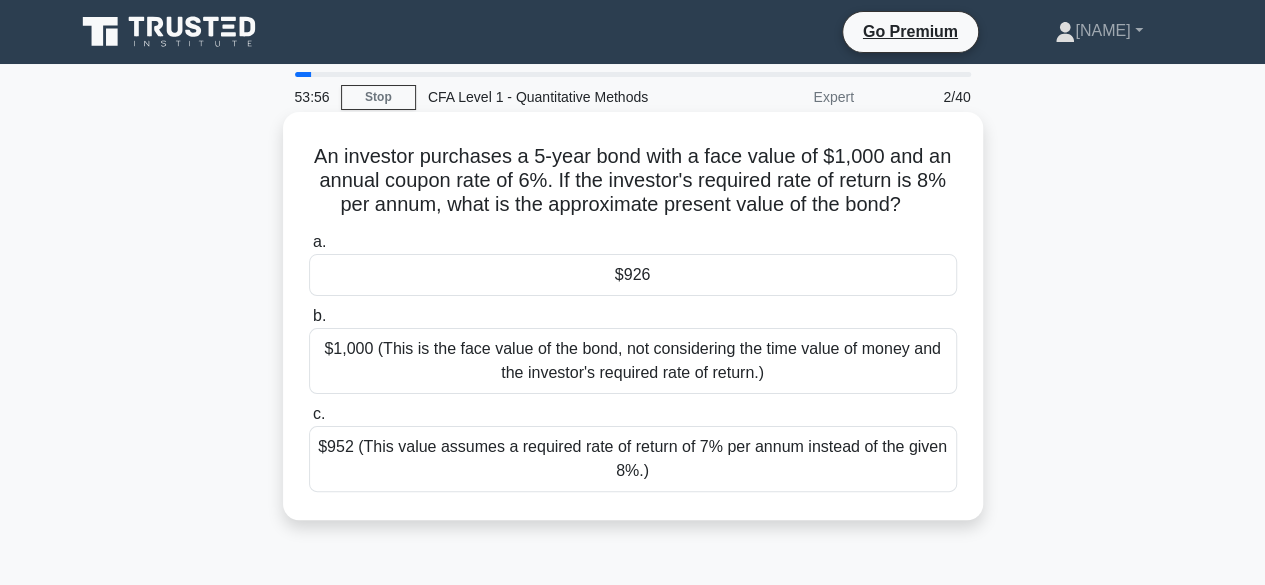 click on "$1,000 (This is the face value of the bond, not considering the time value of money and the investor's required rate of return.)" at bounding box center [633, 361] 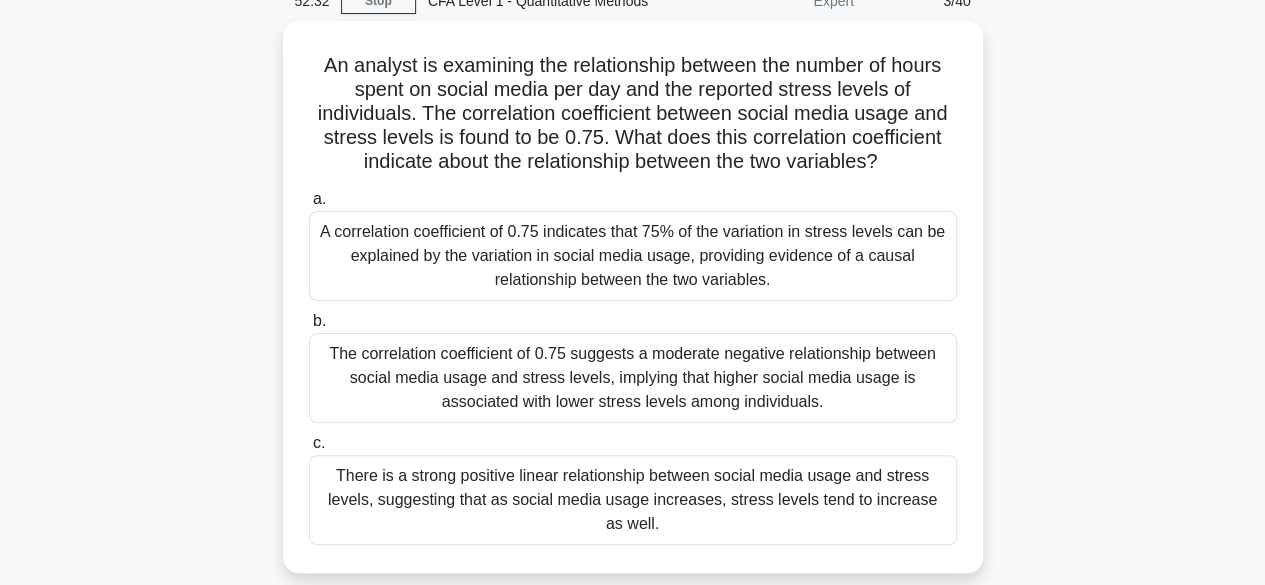 scroll, scrollTop: 160, scrollLeft: 0, axis: vertical 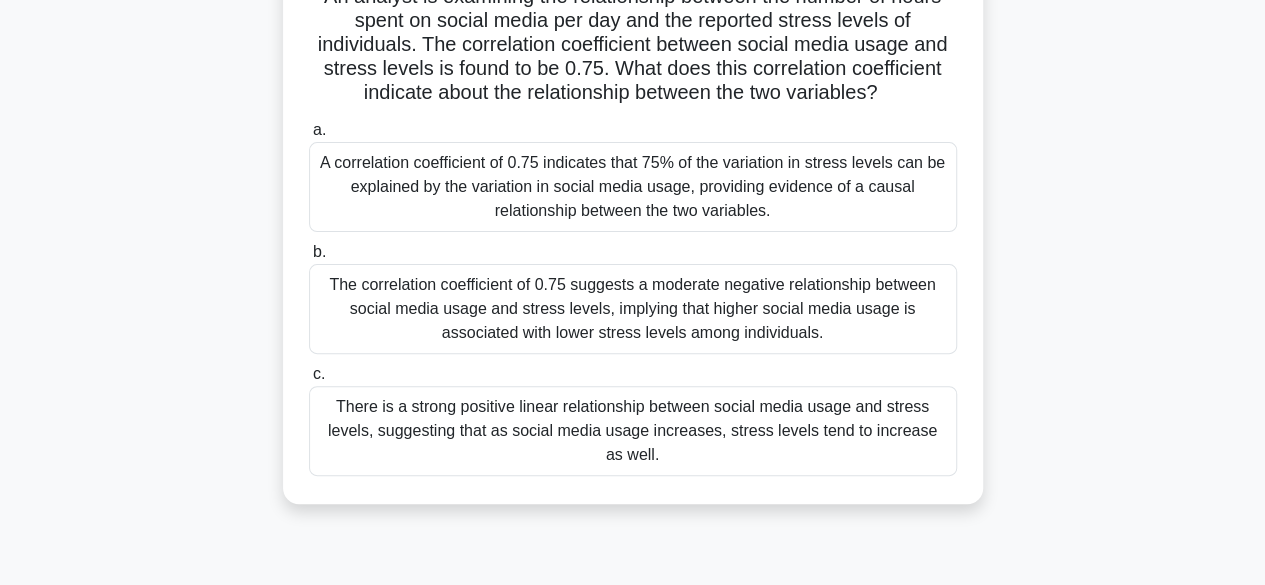 click on "There is a strong positive linear relationship between social media usage and stress levels, suggesting that as social media usage increases, stress levels tend to increase as well." at bounding box center [633, 431] 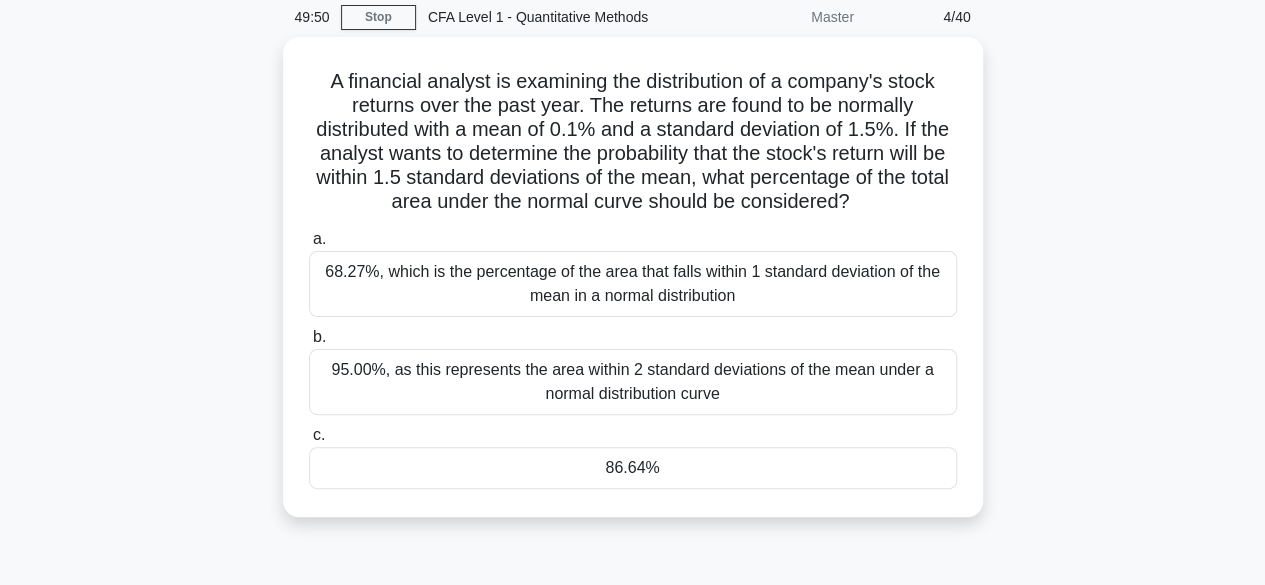 scroll, scrollTop: 0, scrollLeft: 0, axis: both 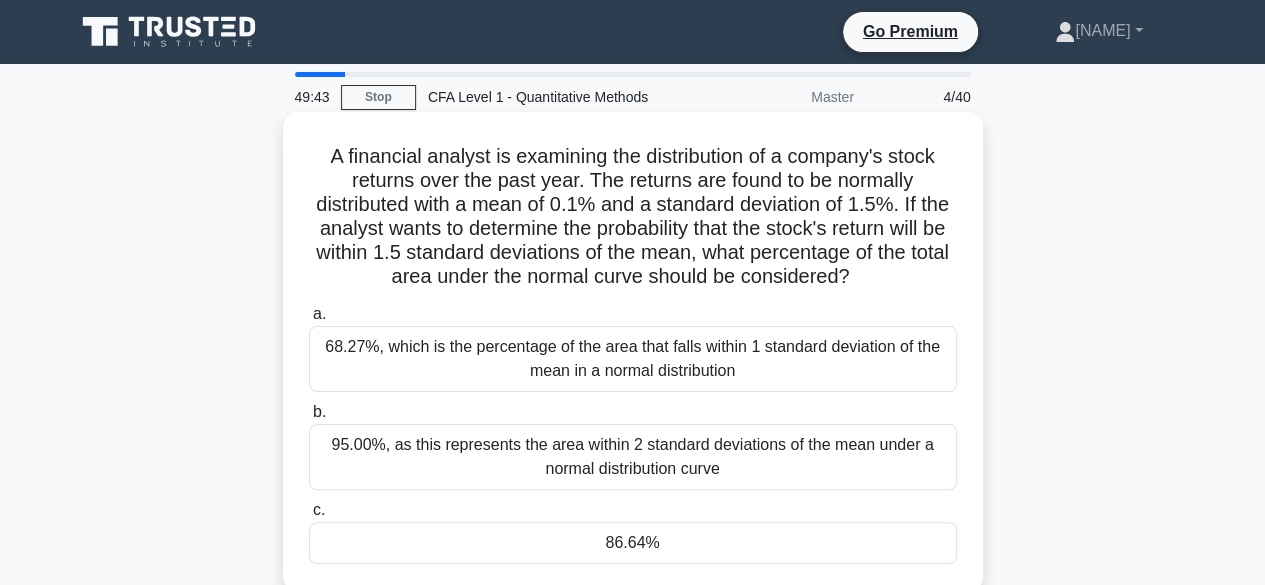 click on "95.00%, as this represents the area within 2 standard deviations of the mean under a normal distribution curve" at bounding box center [633, 457] 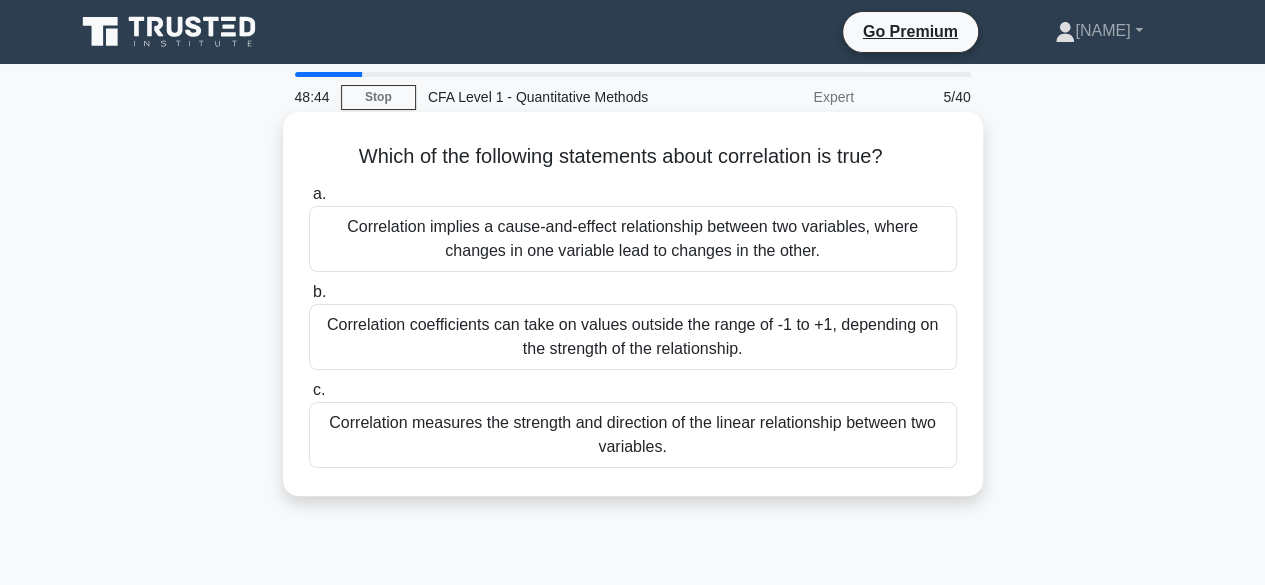 click on "Correlation coefficients can take on values outside the range of -1 to +1, depending on the strength of the relationship." at bounding box center [633, 337] 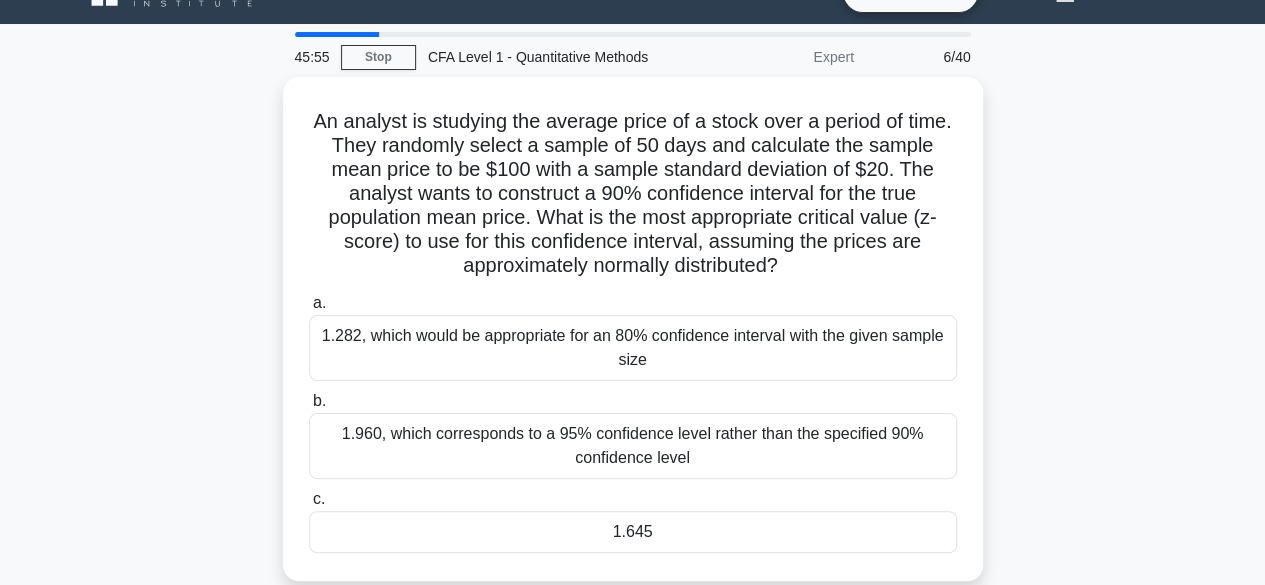 scroll, scrollTop: 80, scrollLeft: 0, axis: vertical 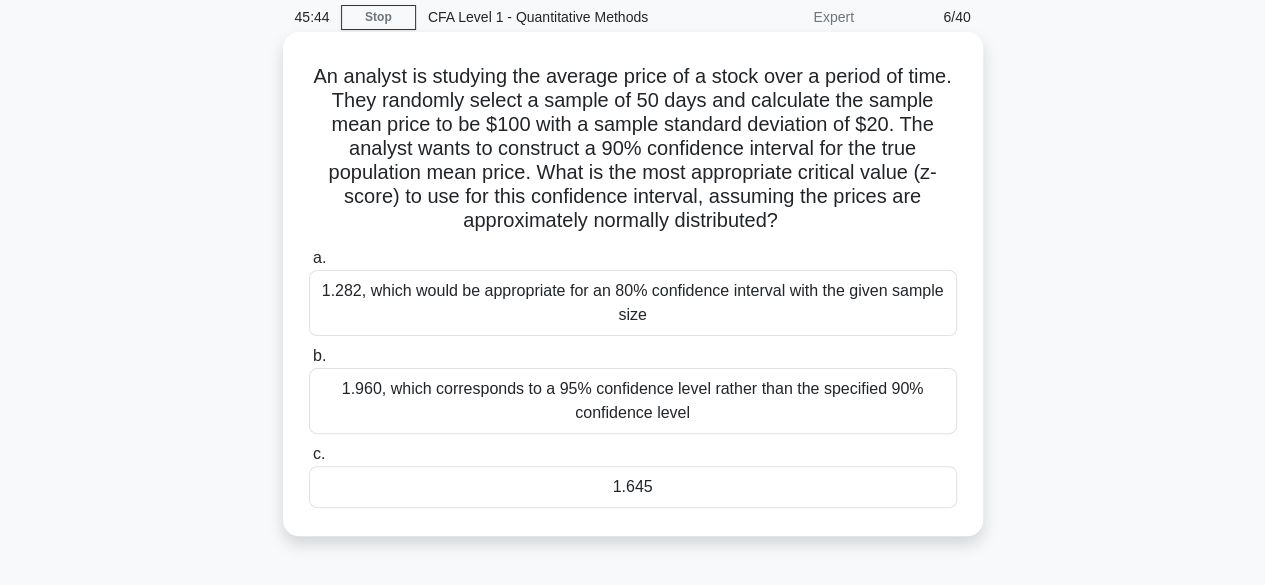 click on "1.960, which corresponds to a 95% confidence level rather than the specified 90% confidence level" at bounding box center [633, 401] 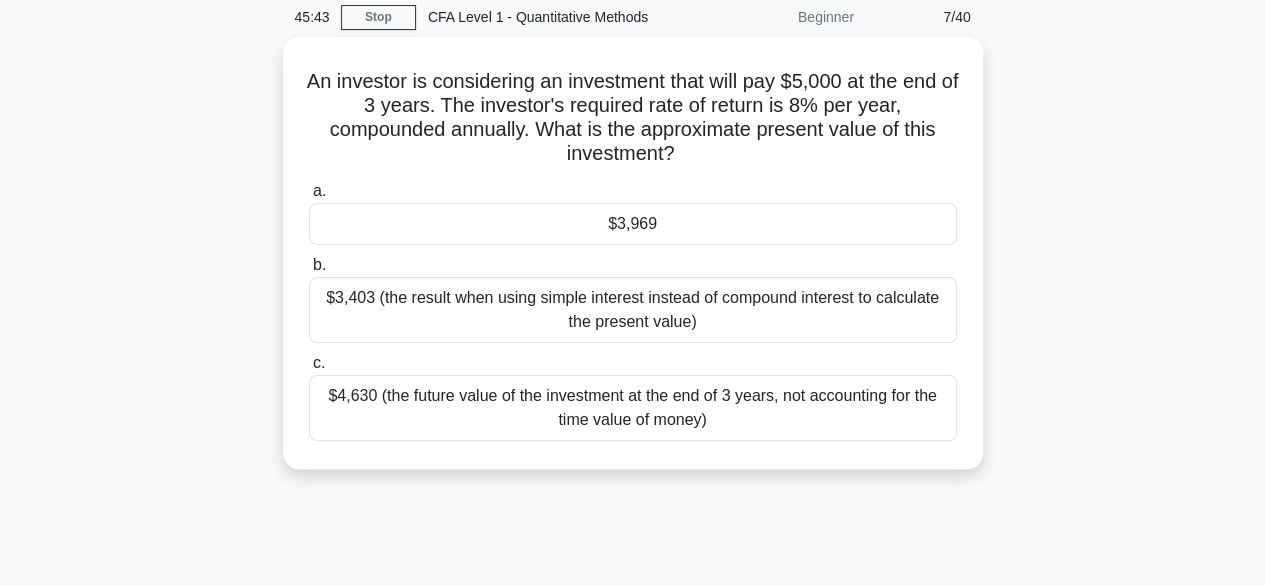 scroll, scrollTop: 0, scrollLeft: 0, axis: both 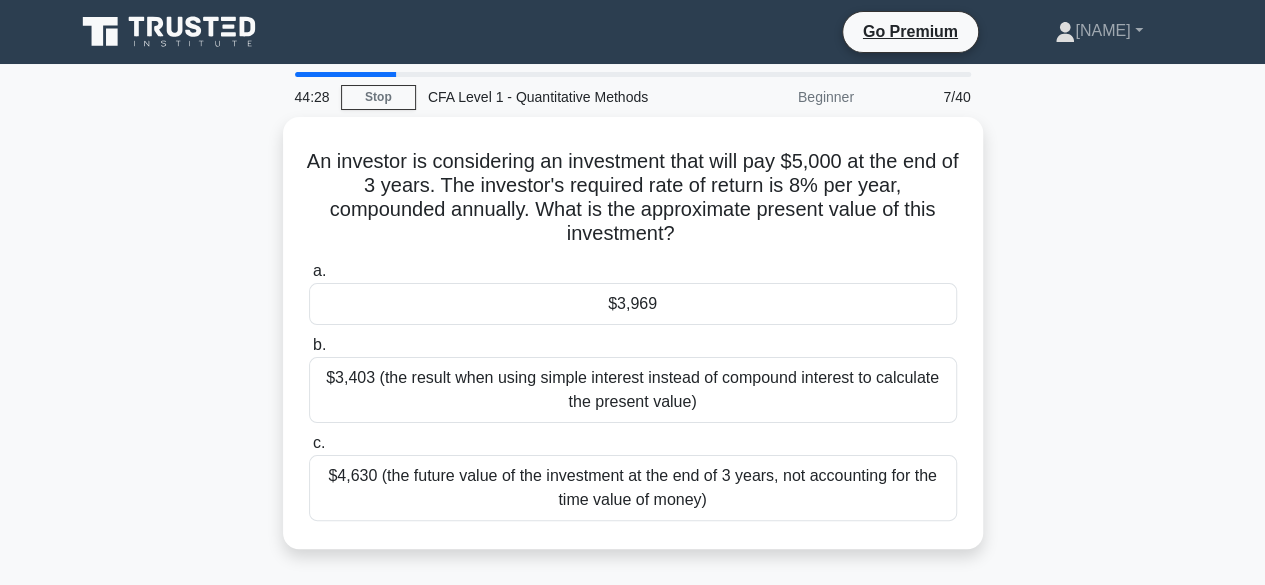 click on "$3,403 (the result when using simple interest instead of compound interest to calculate the present value)" at bounding box center [633, 390] 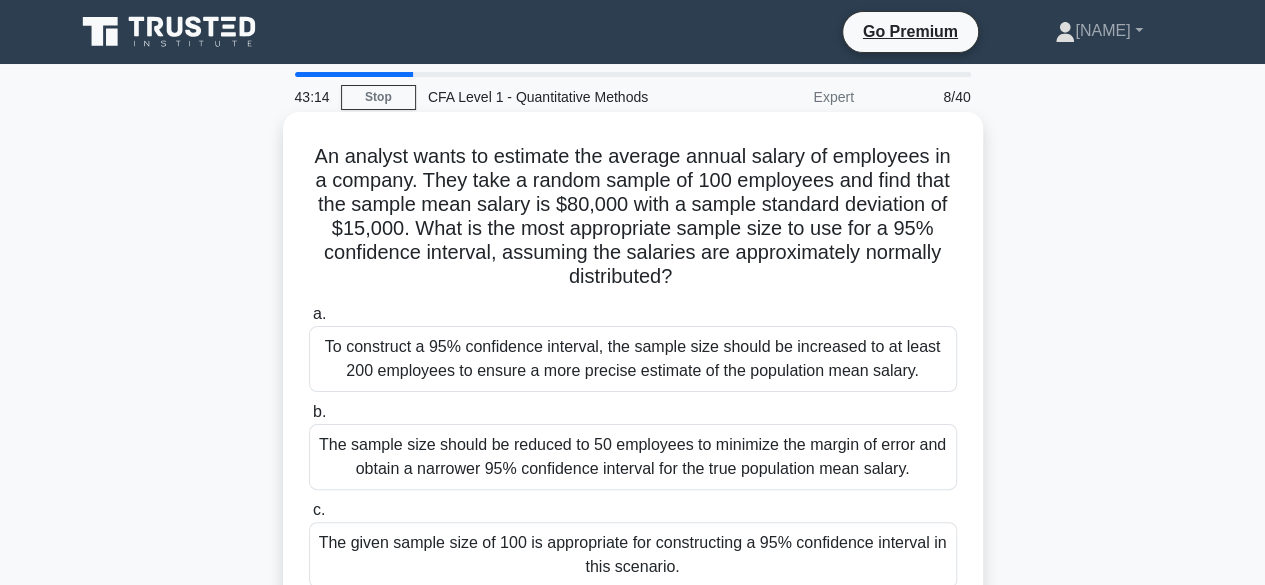 click on "To construct a 95% confidence interval, the sample size should be increased to at least 200 employees to ensure a more precise estimate of the population mean salary." at bounding box center [633, 359] 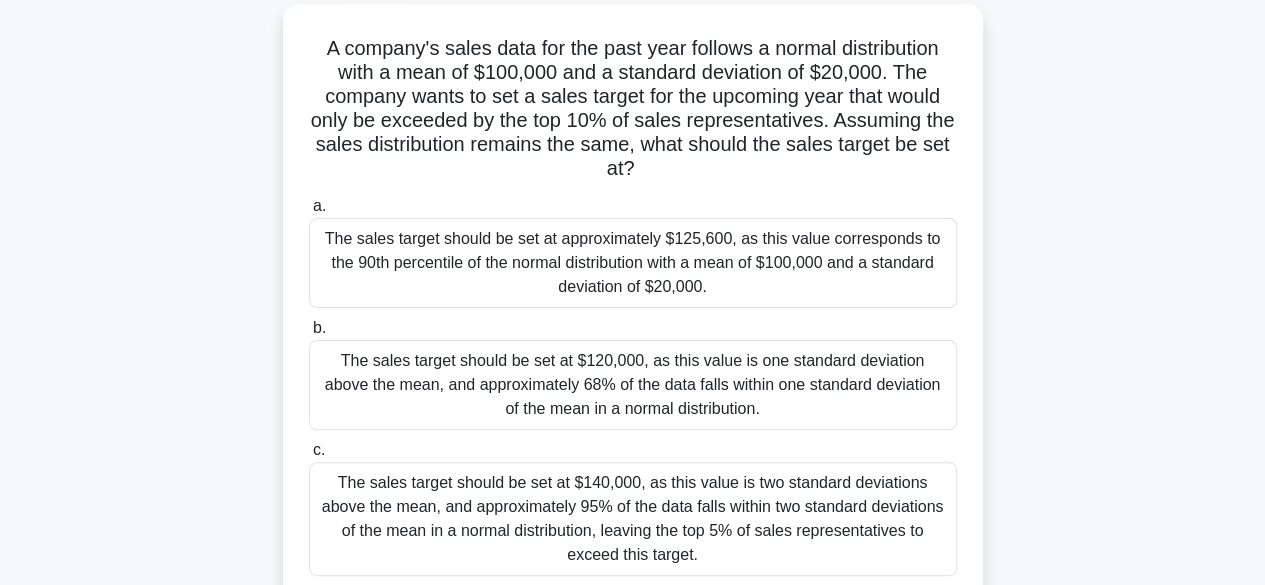 scroll, scrollTop: 280, scrollLeft: 0, axis: vertical 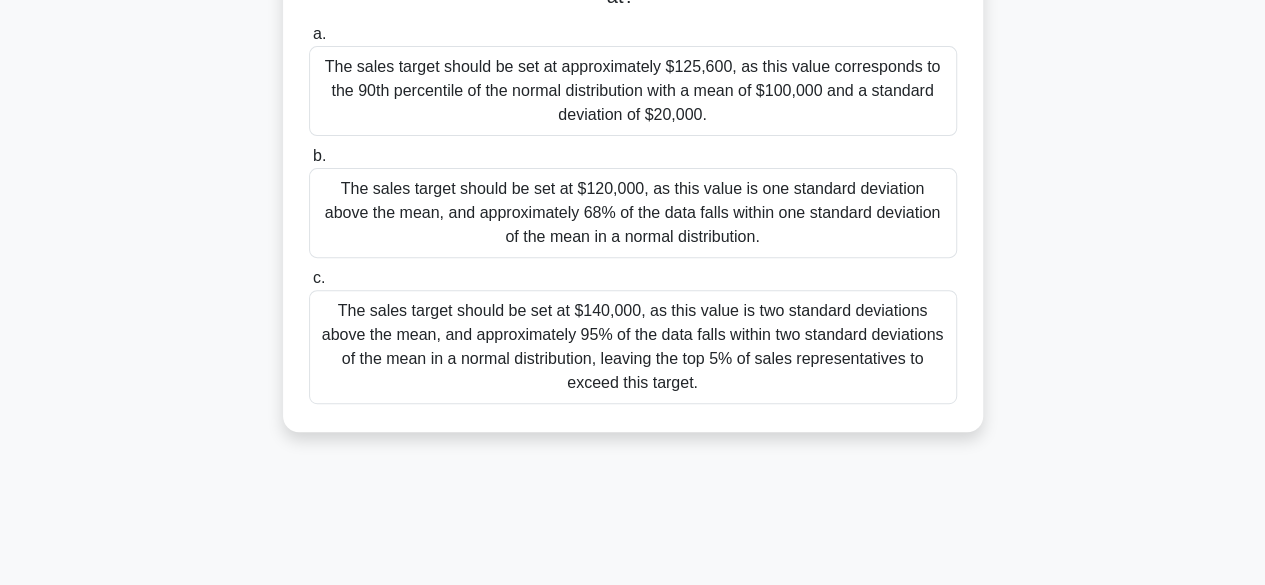 click on "The sales target should be set at $140,000, as this value is two standard deviations above the mean, and approximately 95% of the data falls within two standard deviations of the mean in a normal distribution, leaving the top 5% of sales representatives to exceed this target." at bounding box center (633, 347) 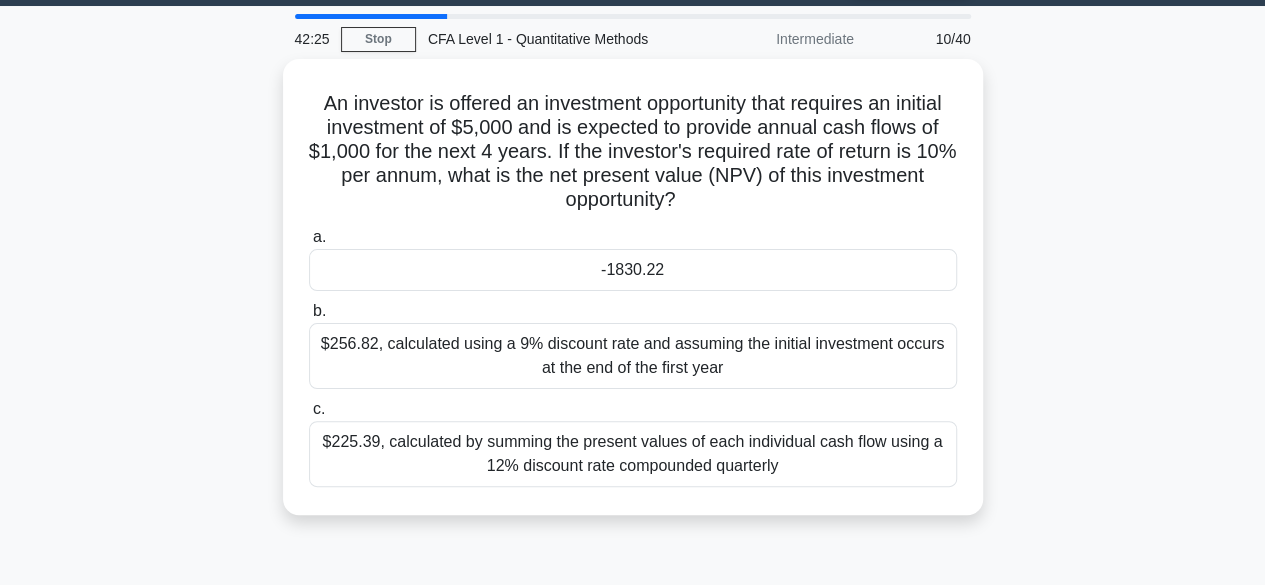 scroll, scrollTop: 0, scrollLeft: 0, axis: both 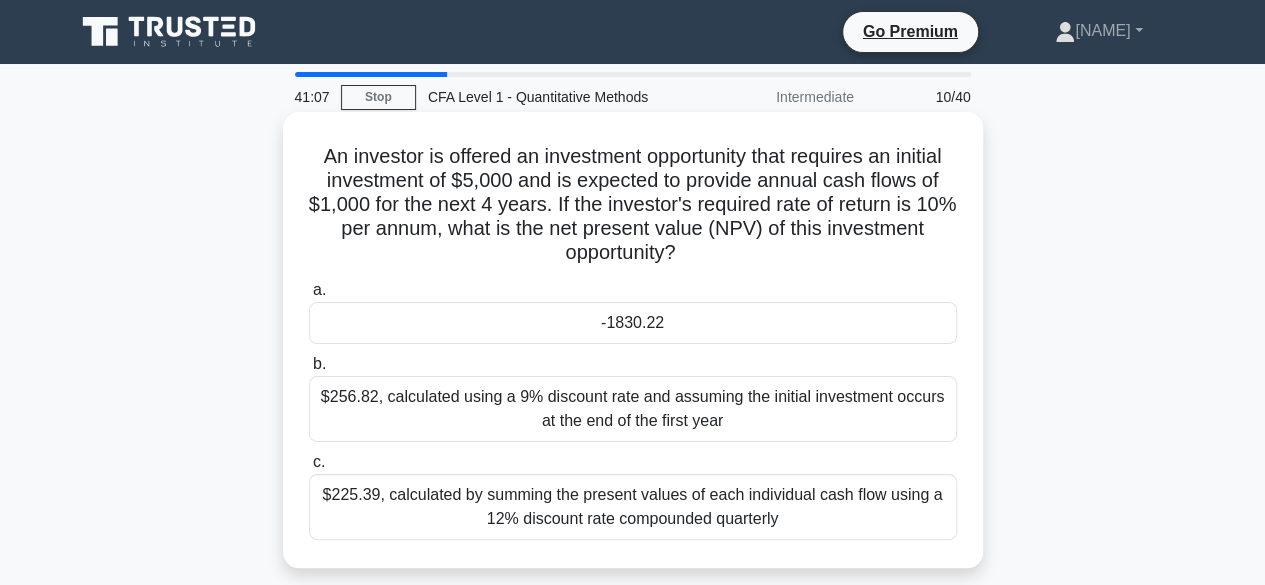 click on "-1830.22" at bounding box center (633, 323) 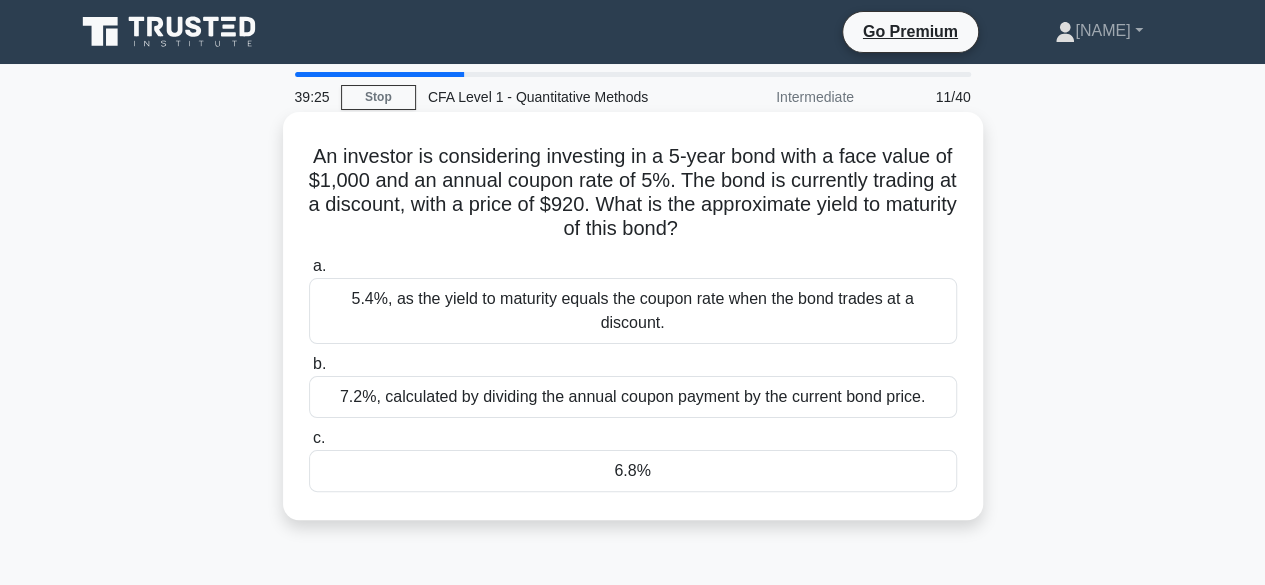 click on "6.8%" at bounding box center [633, 471] 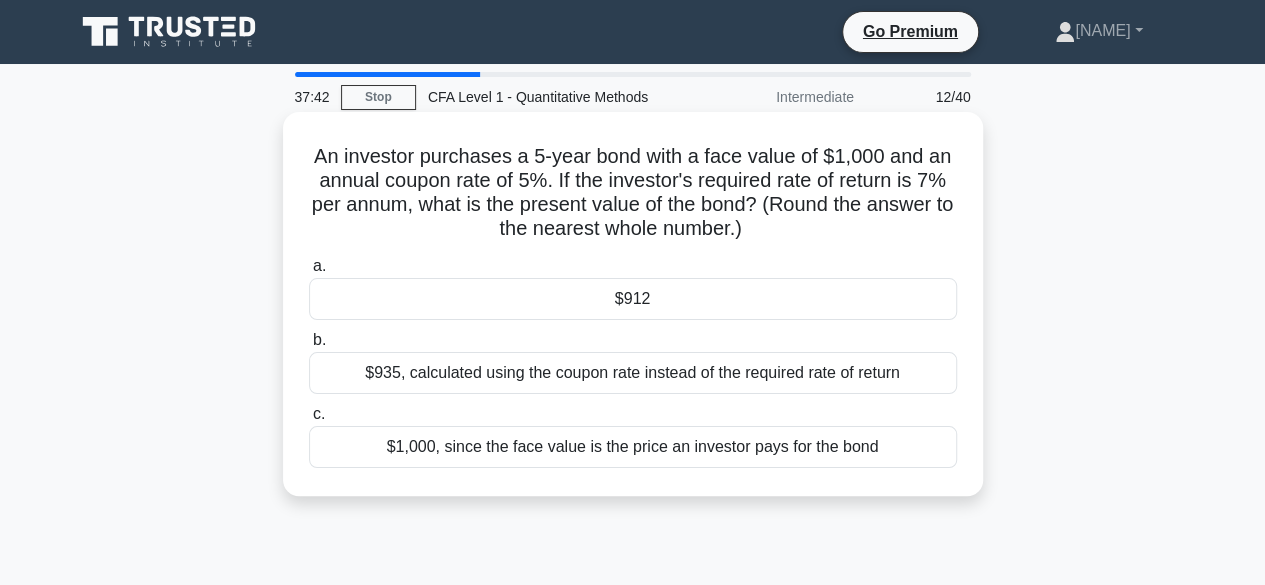 click on "$912" at bounding box center [633, 299] 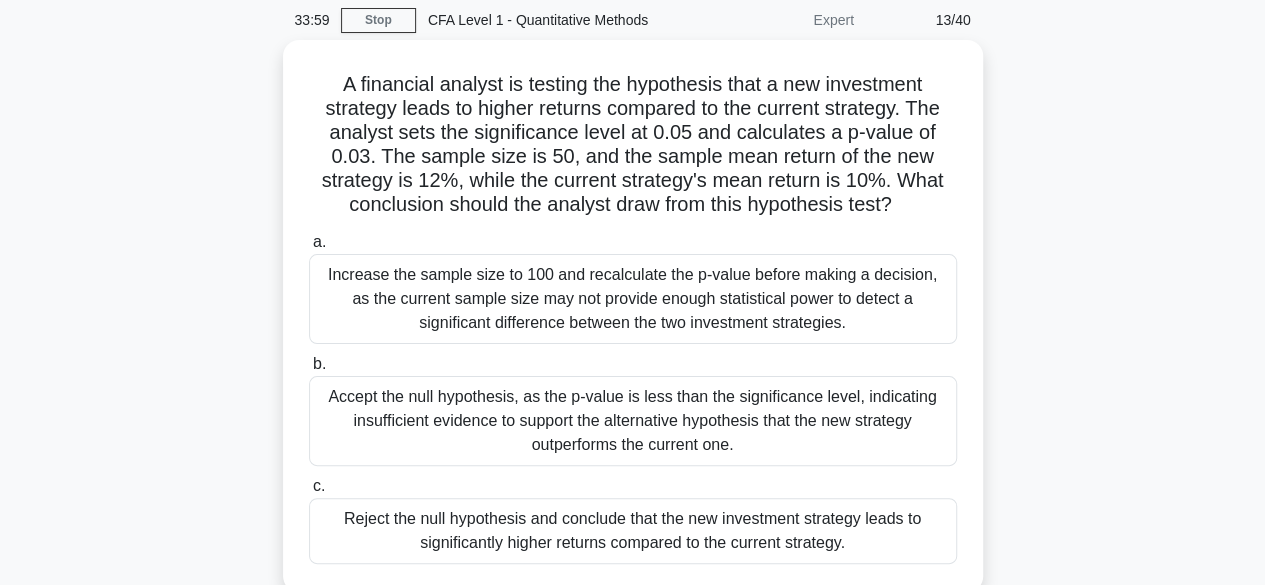 scroll, scrollTop: 80, scrollLeft: 0, axis: vertical 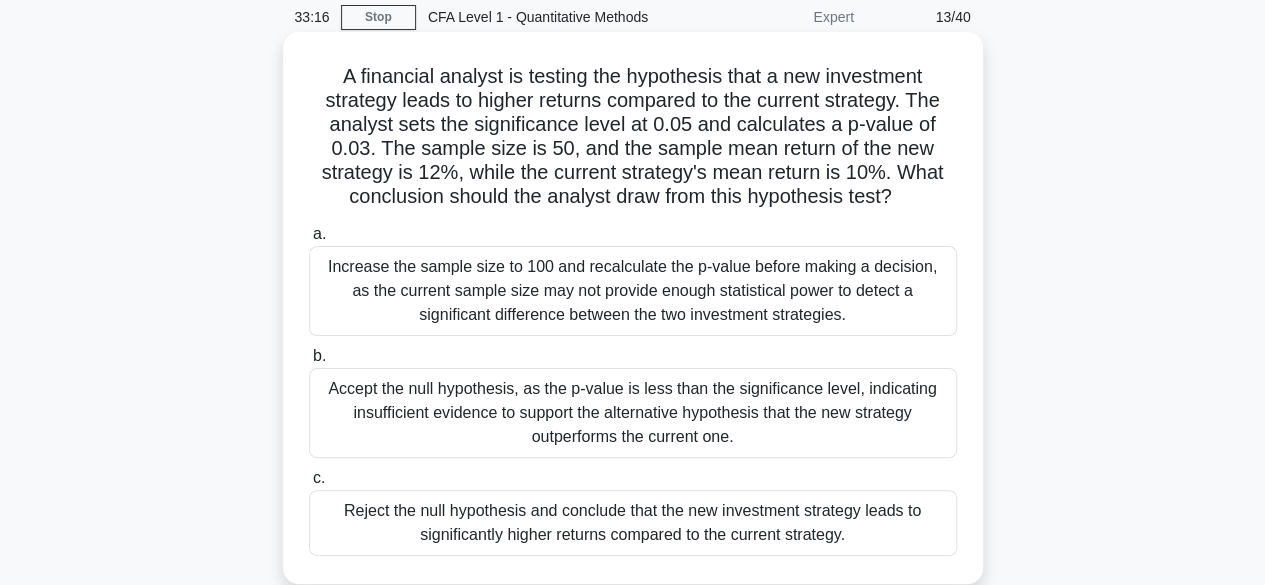 click on "Accept the null hypothesis, as the p-value is less than the significance level, indicating insufficient evidence to support the alternative hypothesis that the new strategy outperforms the current one." at bounding box center [633, 413] 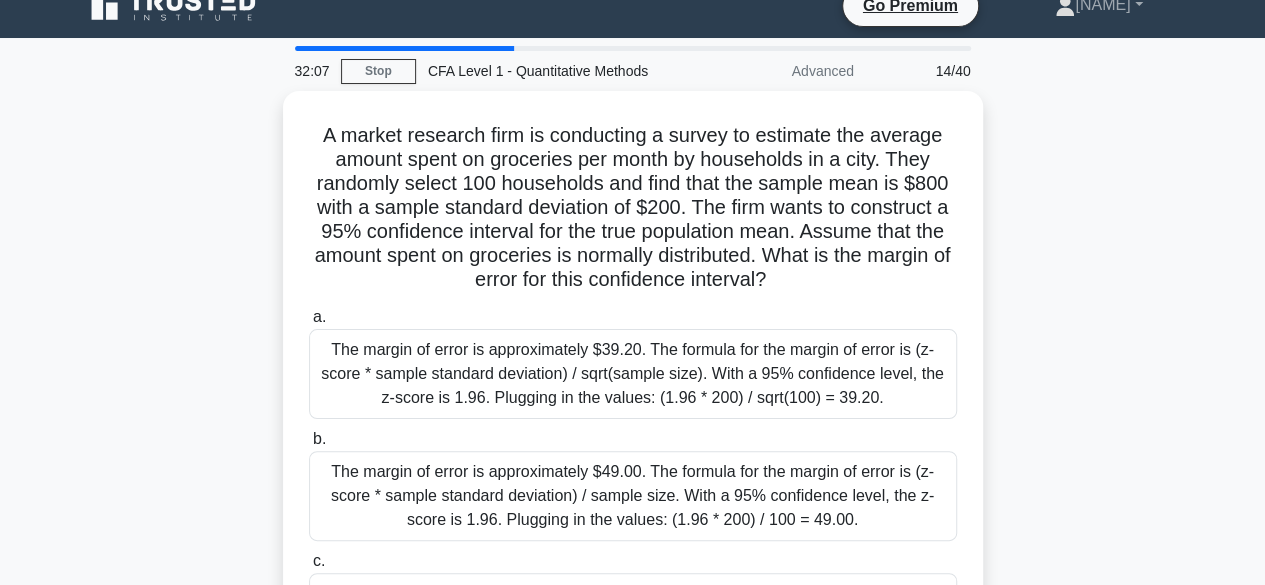 scroll, scrollTop: 0, scrollLeft: 0, axis: both 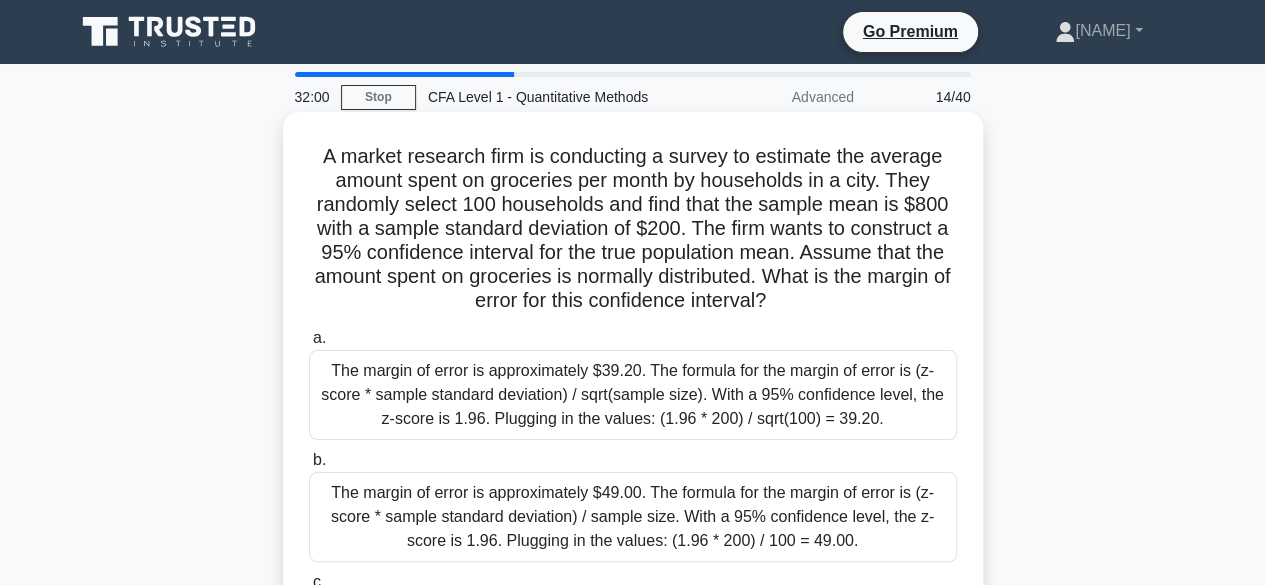click on "The margin of error is approximately $49.00. The formula for the margin of error is (z-score * sample standard deviation) / sample size. With a 95% confidence level, the z-score is 1.96. Plugging in the values: (1.96 * 200) / 100 = 49.00." at bounding box center [633, 517] 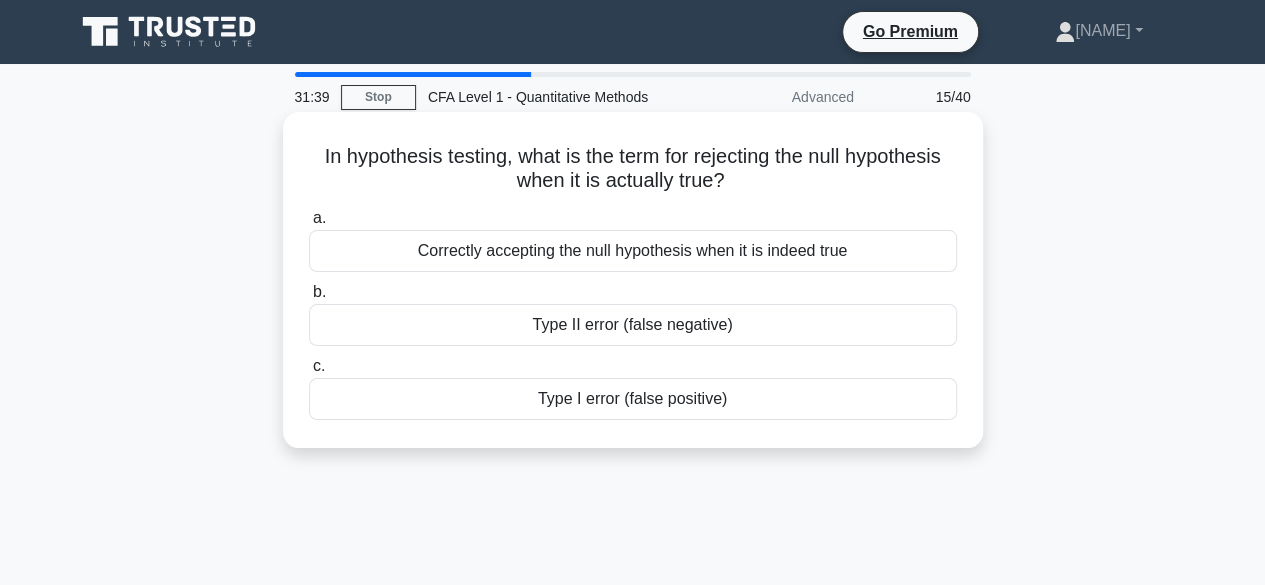 click on "Type I error (false positive)" at bounding box center [633, 399] 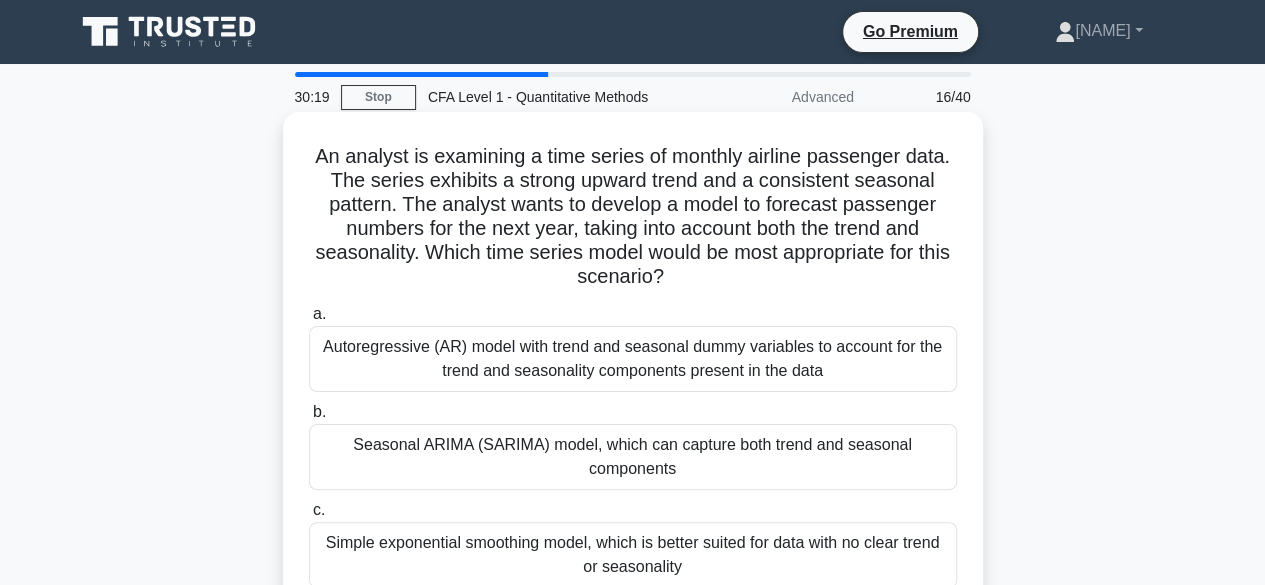 click on "Seasonal ARIMA (SARIMA) model, which can capture both trend and seasonal components" at bounding box center [633, 457] 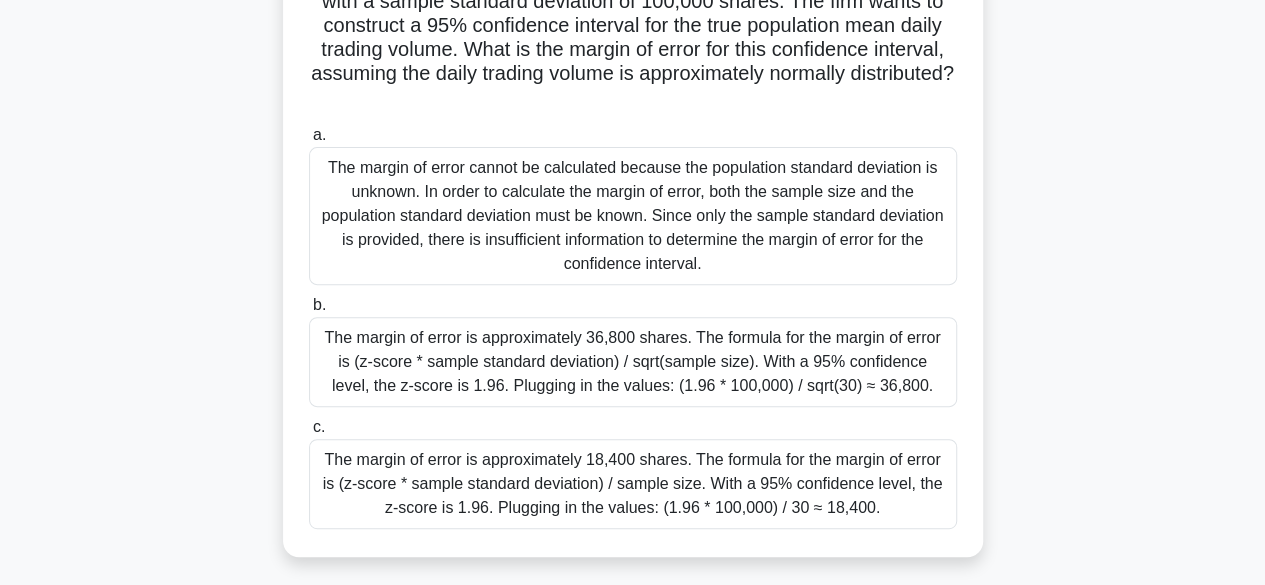 scroll, scrollTop: 240, scrollLeft: 0, axis: vertical 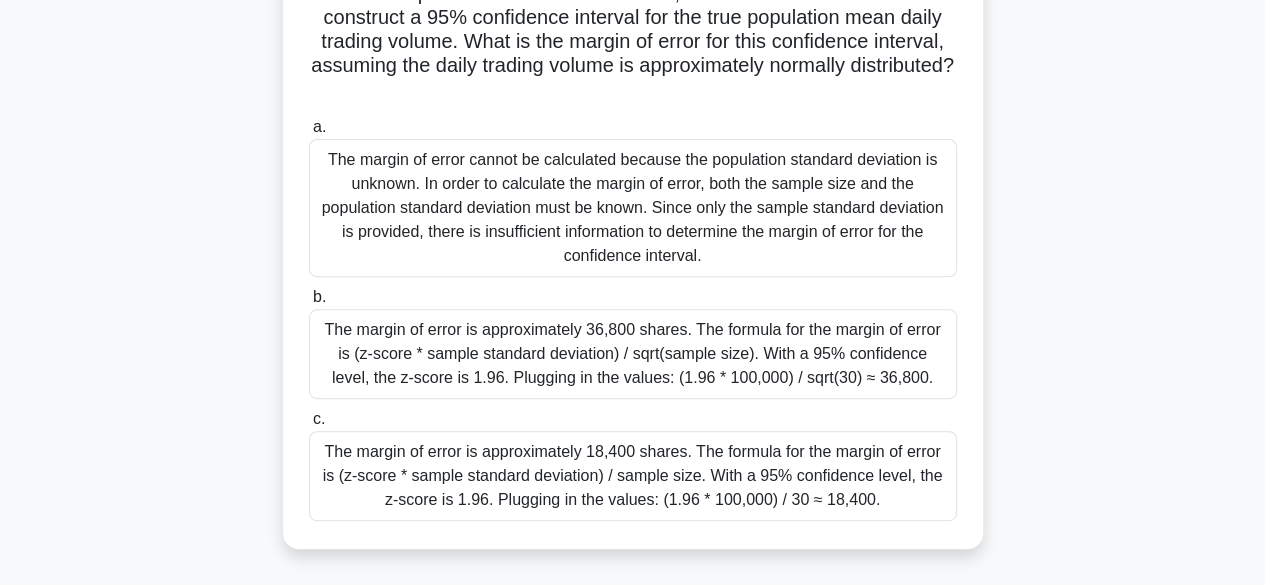 click on "The margin of error is approximately 18,400 shares. The formula for the margin of error is (z-score * sample standard deviation) / sample size. With a 95% confidence level, the z-score is 1.96. Plugging in the values: (1.96 * 100,000) / 30 ≈ 18,400." at bounding box center (633, 476) 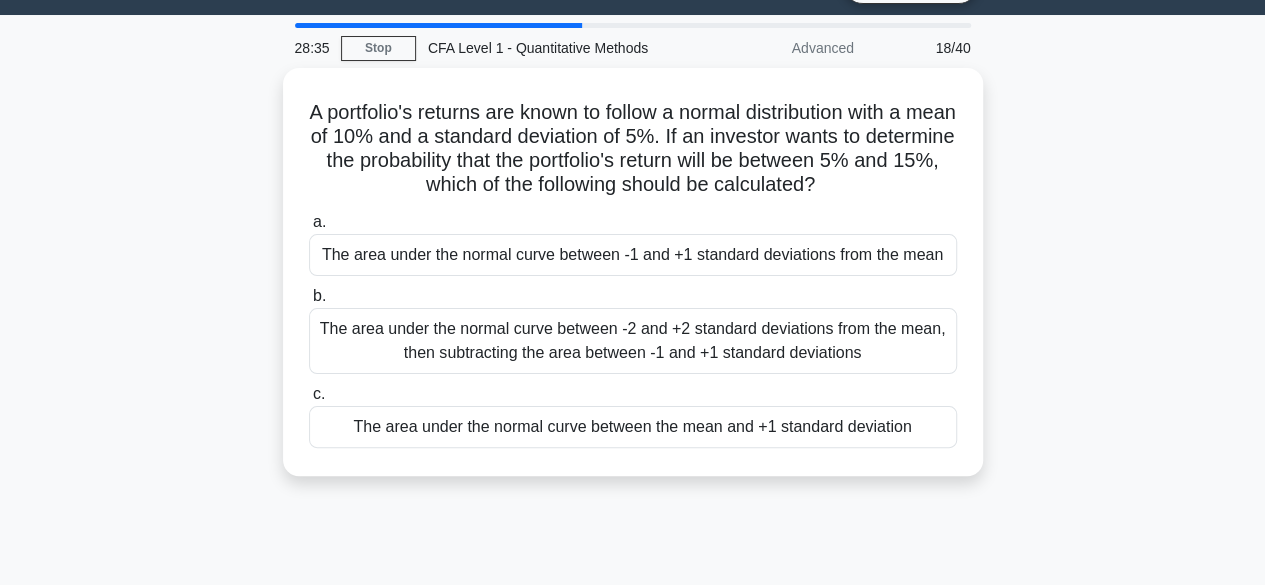 scroll, scrollTop: 0, scrollLeft: 0, axis: both 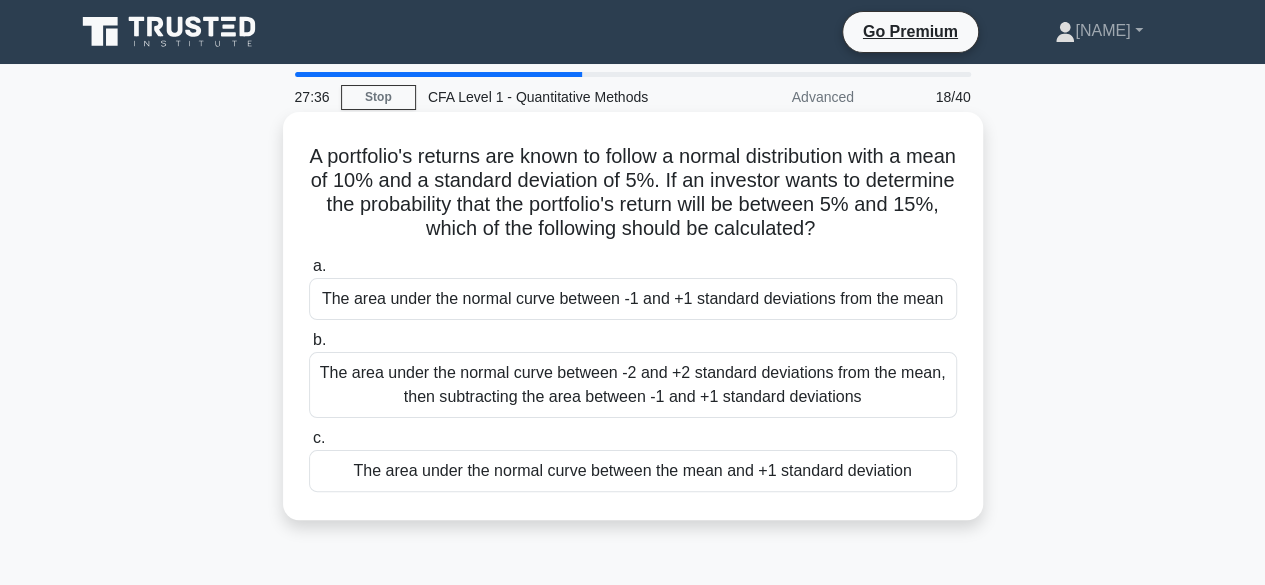 click on "The area under the normal curve between -2 and +2 standard deviations from the mean, then subtracting the area between -1 and +1 standard deviations" at bounding box center (633, 385) 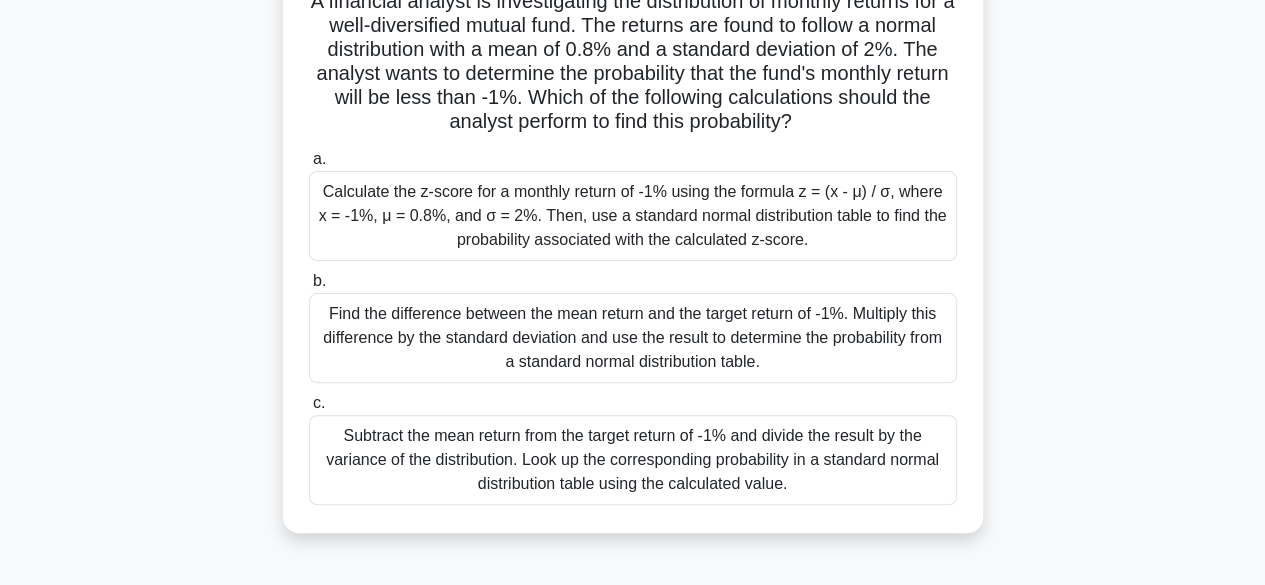 scroll, scrollTop: 80, scrollLeft: 0, axis: vertical 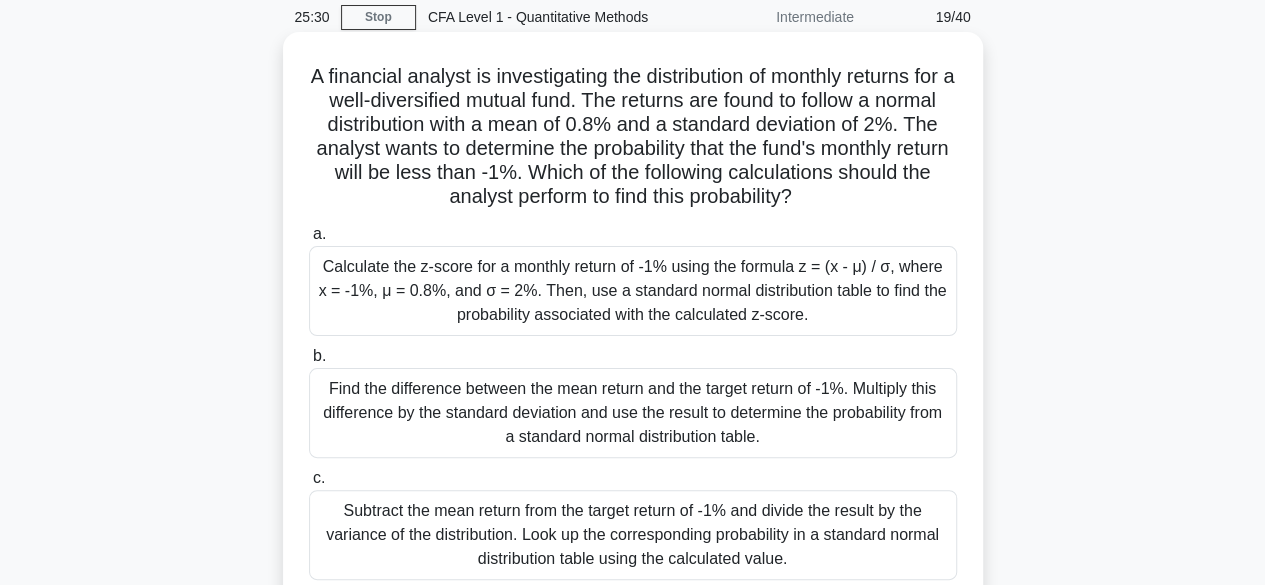 click on "Find the difference between the mean return and the target return of -1%. Multiply this difference by the standard deviation and use the result to determine the probability from a standard normal distribution table." at bounding box center (633, 413) 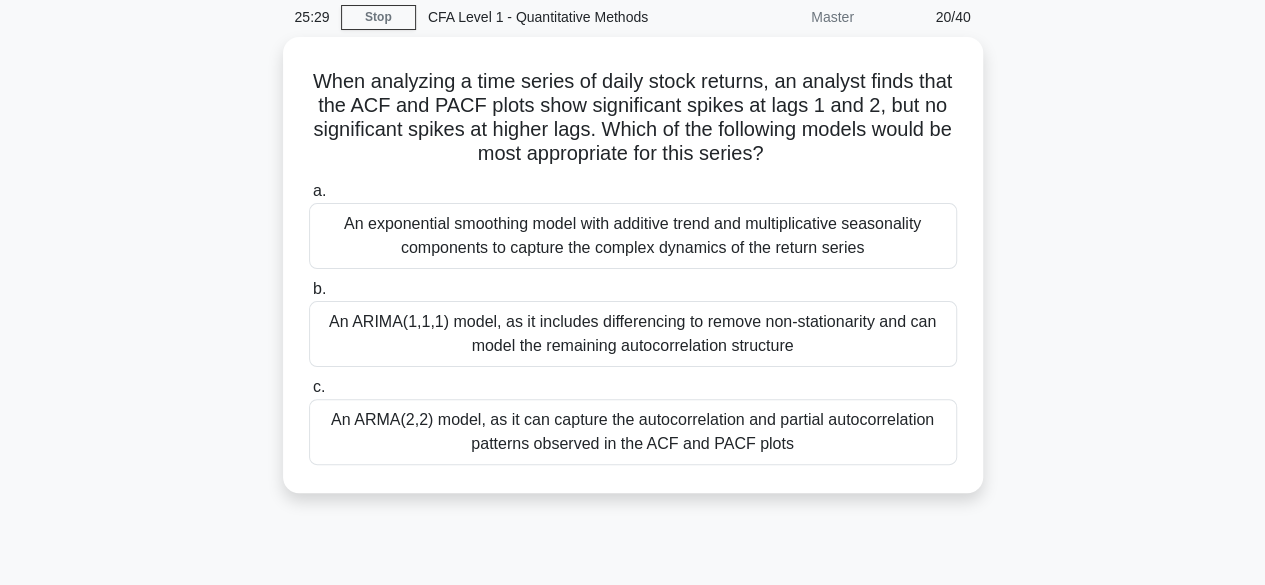 scroll, scrollTop: 0, scrollLeft: 0, axis: both 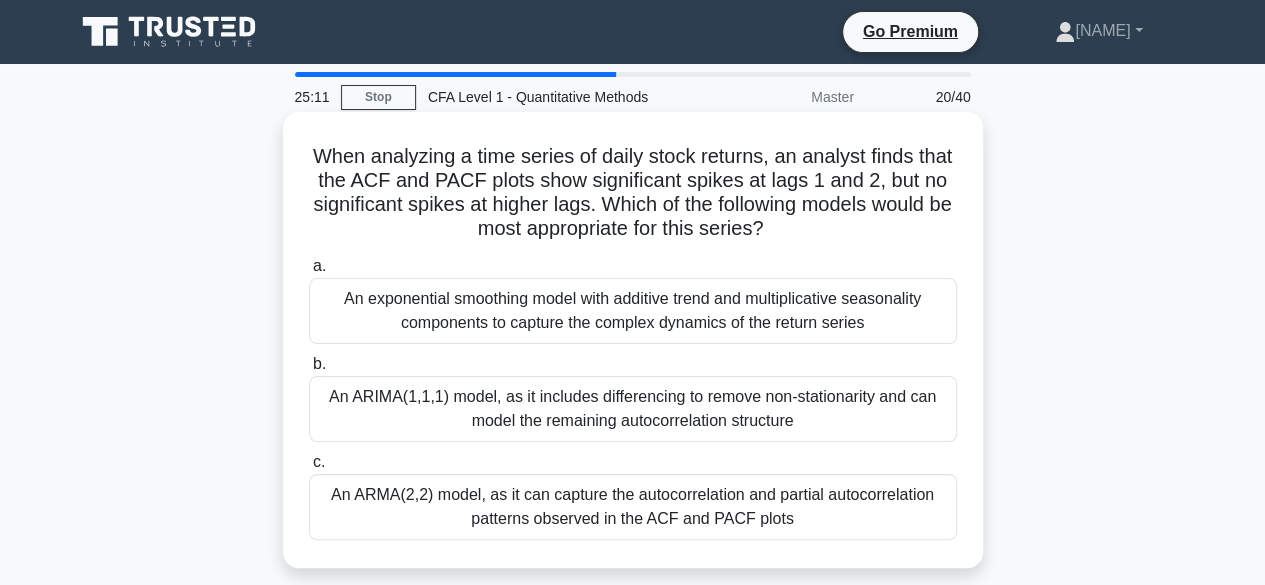 click on "An ARIMA(1,1,1) model, as it includes differencing to remove non-stationarity and can model the remaining autocorrelation structure" at bounding box center [633, 409] 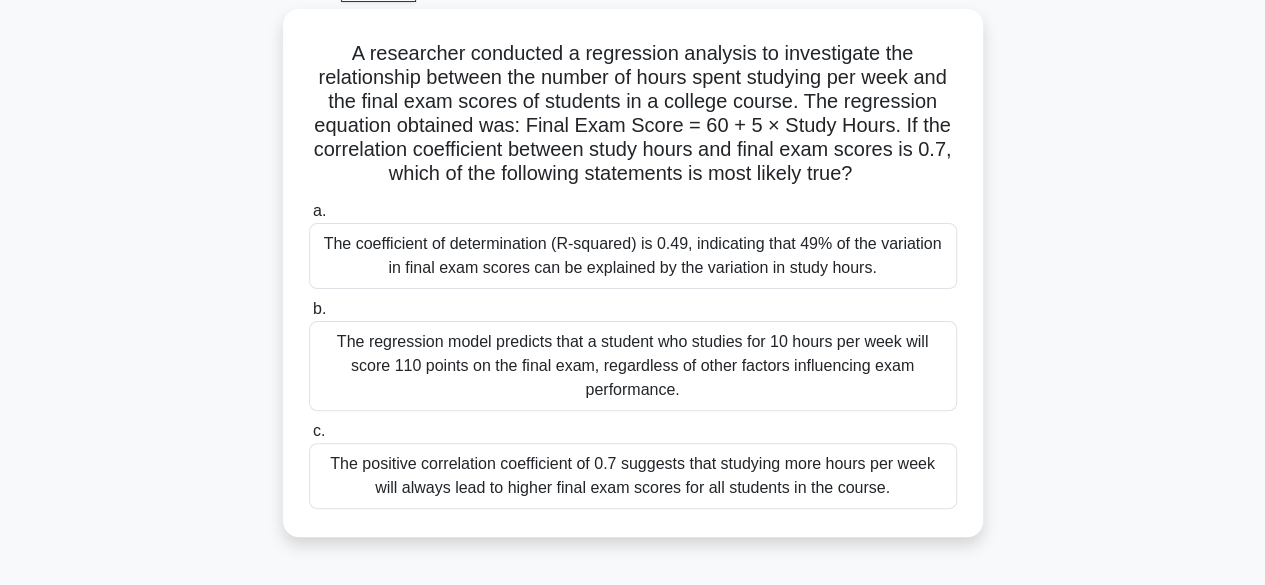 scroll, scrollTop: 160, scrollLeft: 0, axis: vertical 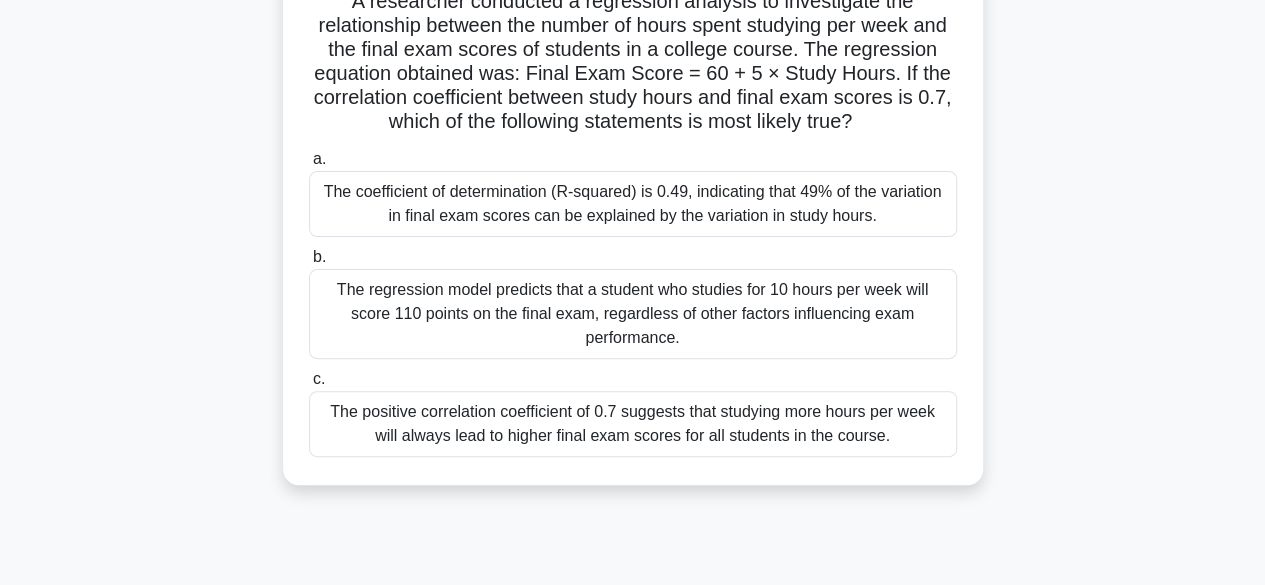 click on "The positive correlation coefficient of 0.7 suggests that studying more hours per week will always lead to higher final exam scores for all students in the course." at bounding box center (633, 424) 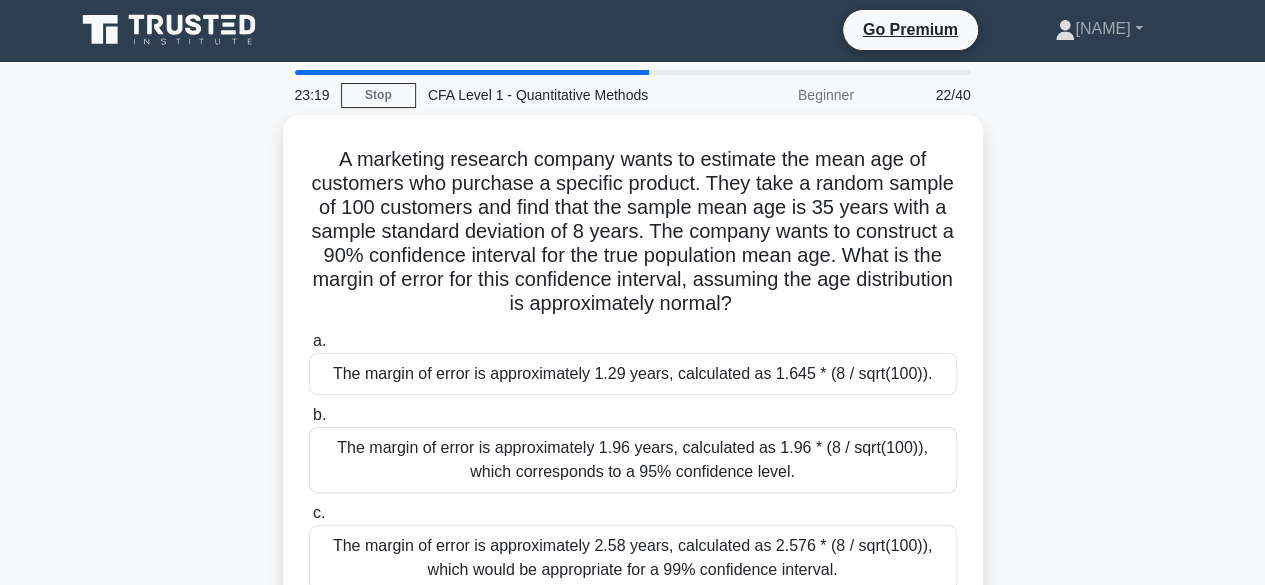 scroll, scrollTop: 0, scrollLeft: 0, axis: both 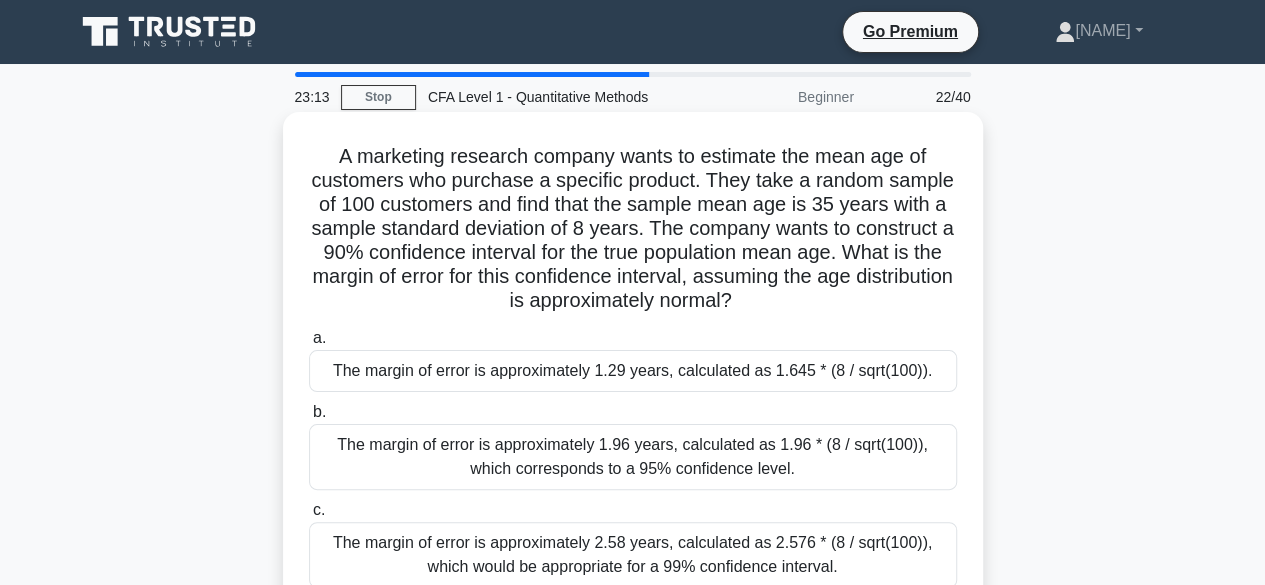 click on "The margin of error is approximately 1.96 years, calculated as 1.96 * (8 / sqrt(100)), which corresponds to a 95% confidence level." at bounding box center [633, 457] 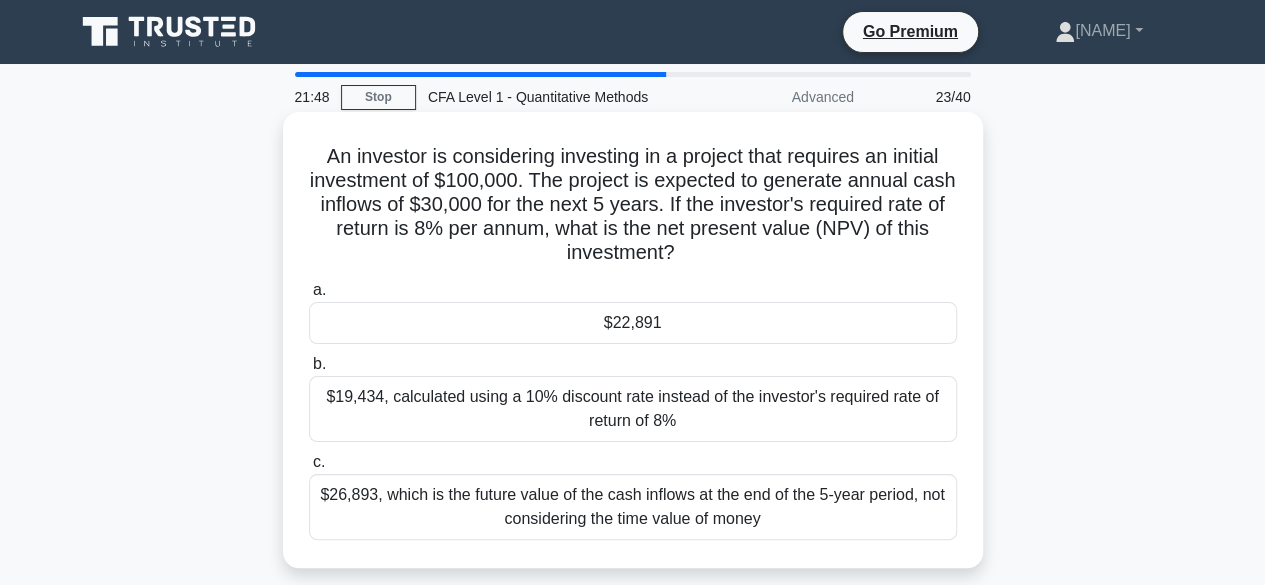 click on "$19,434, calculated using a 10% discount rate instead of the investor's required rate of return of 8%" at bounding box center (633, 409) 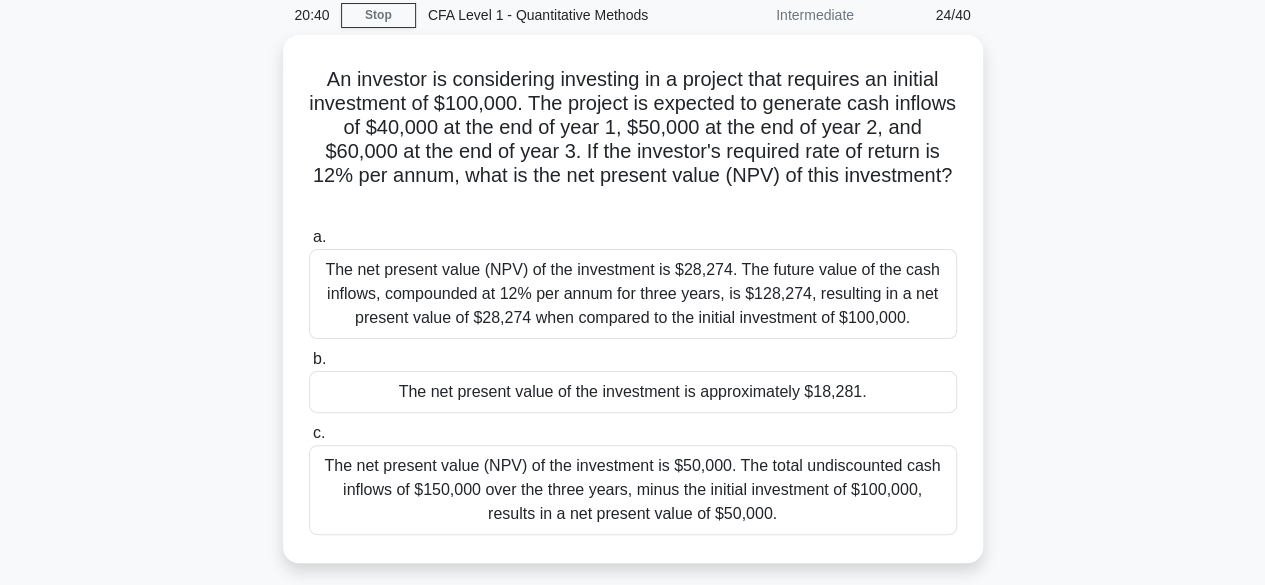scroll, scrollTop: 80, scrollLeft: 0, axis: vertical 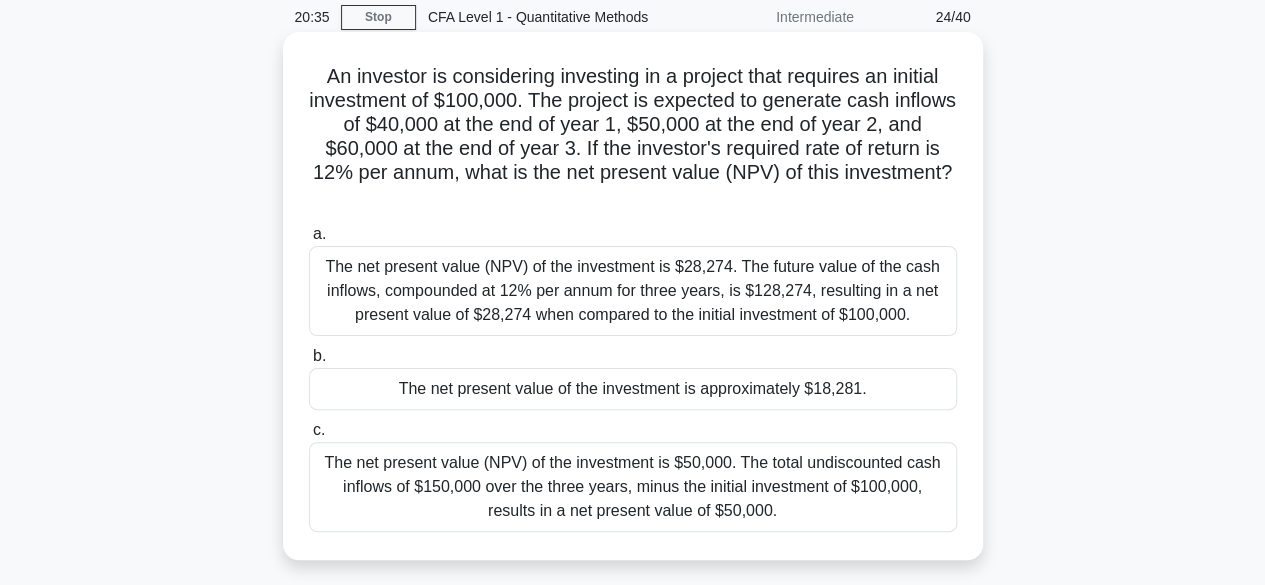 click on "The net present value of the investment is approximately $18,281." at bounding box center (633, 389) 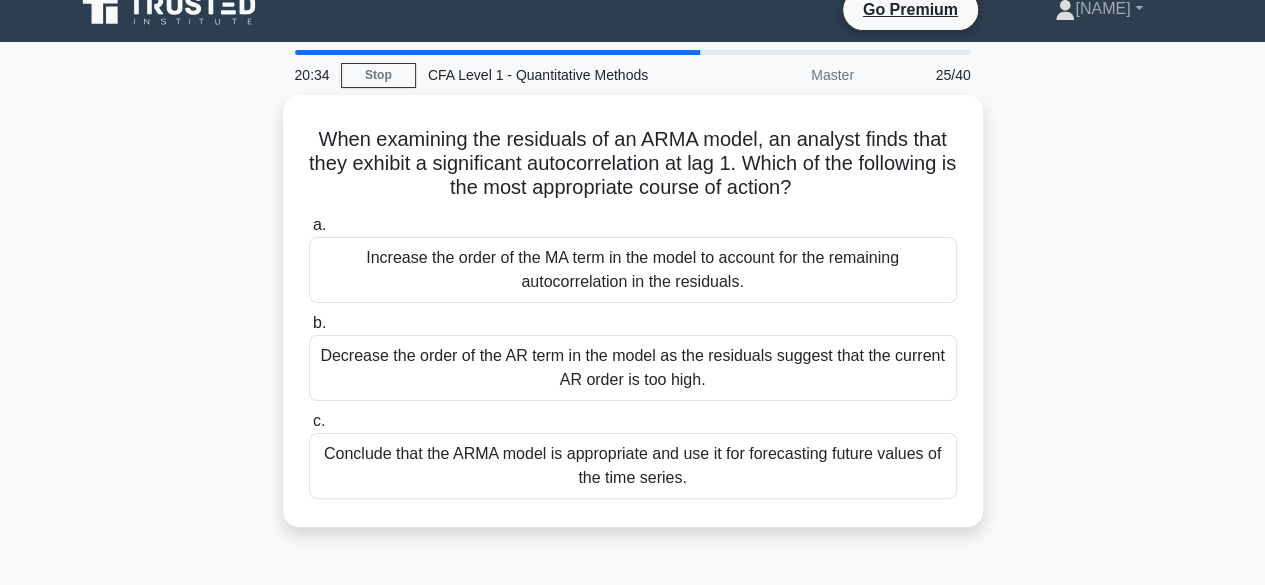 scroll, scrollTop: 0, scrollLeft: 0, axis: both 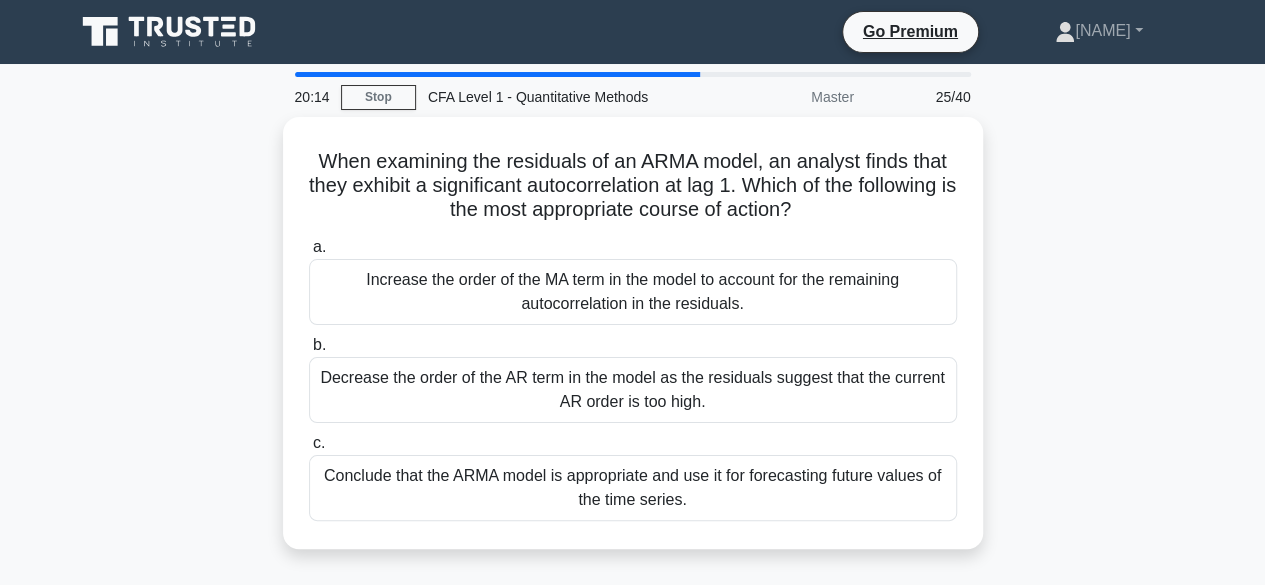click on "Decrease the order of the AR term in the model as the residuals suggest that the current AR order is too high." at bounding box center (633, 390) 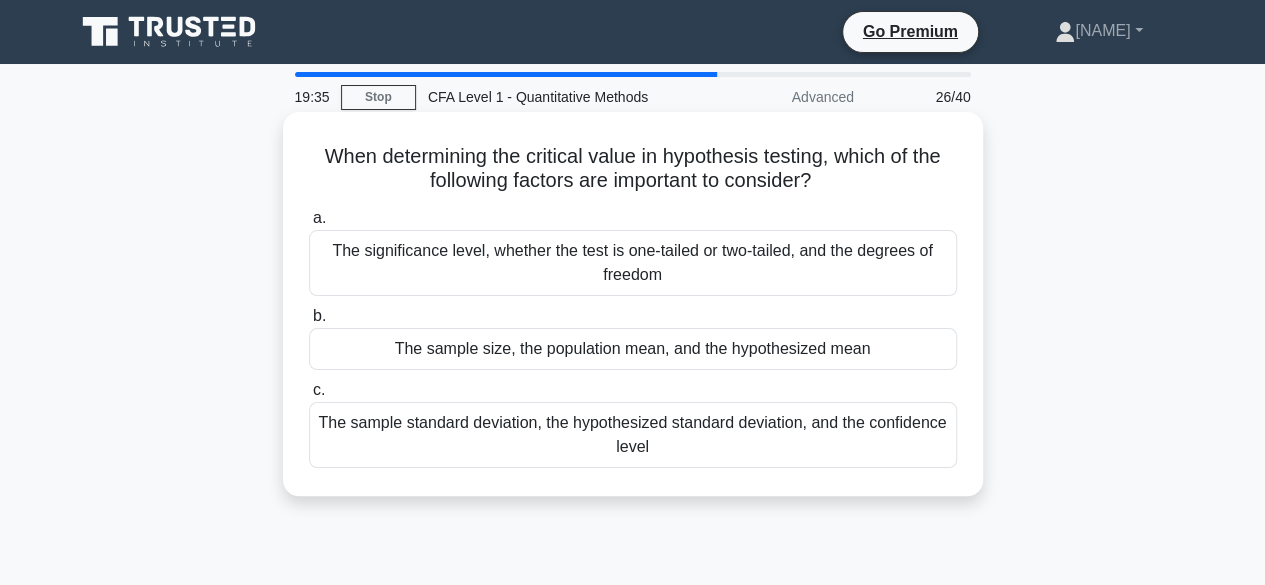 click on "The significance level, whether the test is one-tailed or two-tailed, and the degrees of freedom" at bounding box center [633, 263] 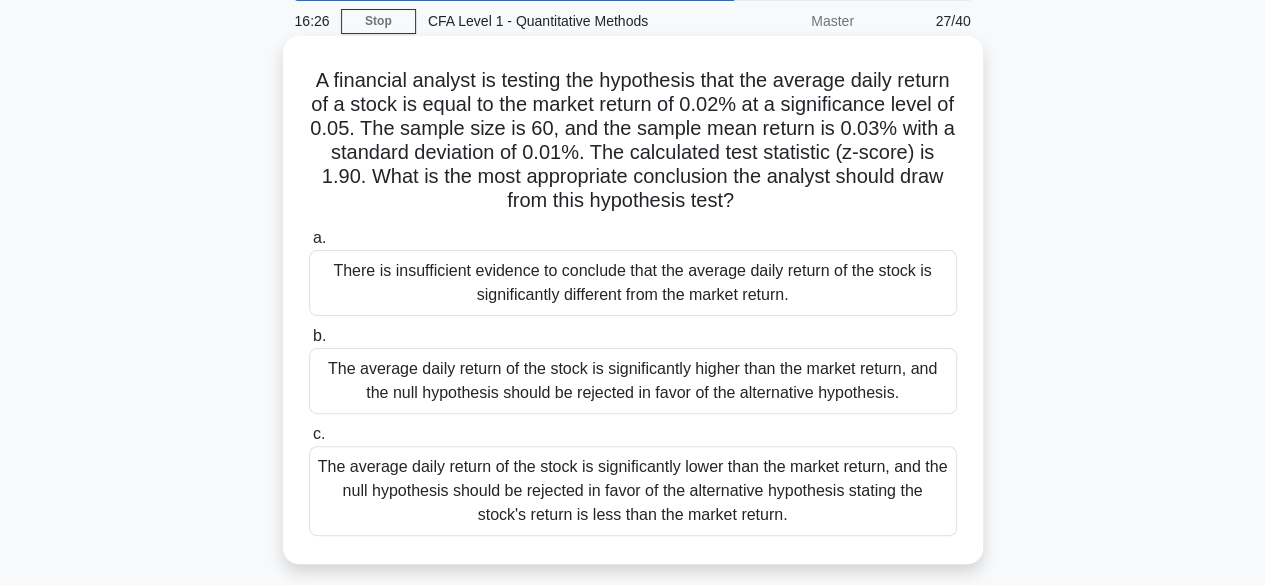 scroll, scrollTop: 80, scrollLeft: 0, axis: vertical 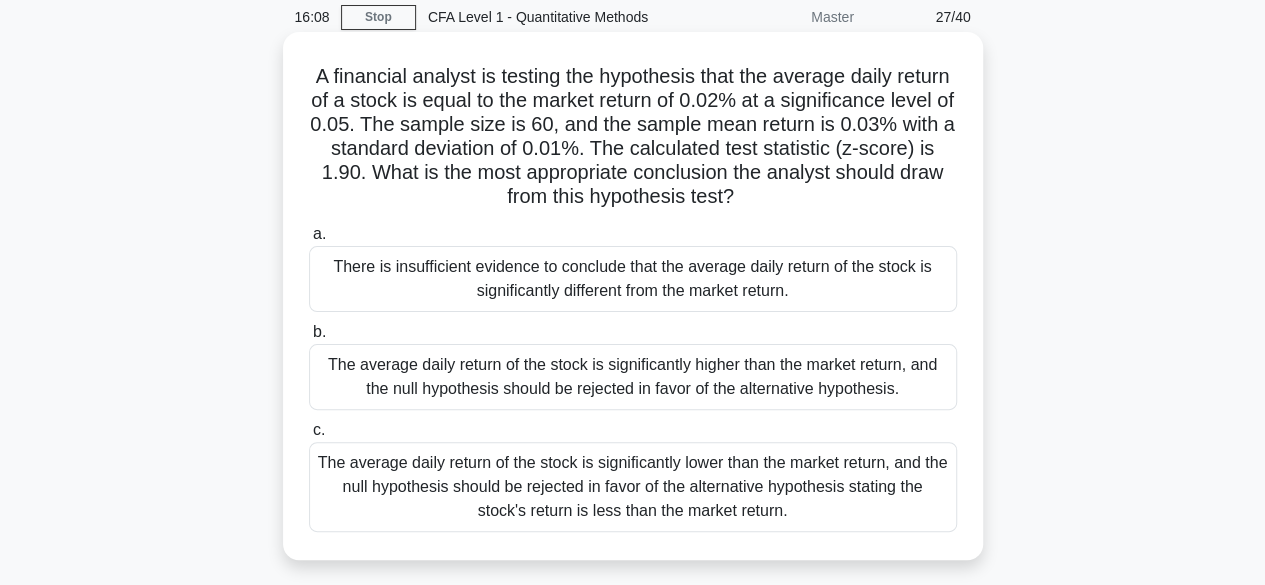 click on "The average daily return of the stock is significantly lower than the market return, and the null hypothesis should be rejected in favor of the alternative hypothesis stating the stock's return is less than the market return." at bounding box center (633, 487) 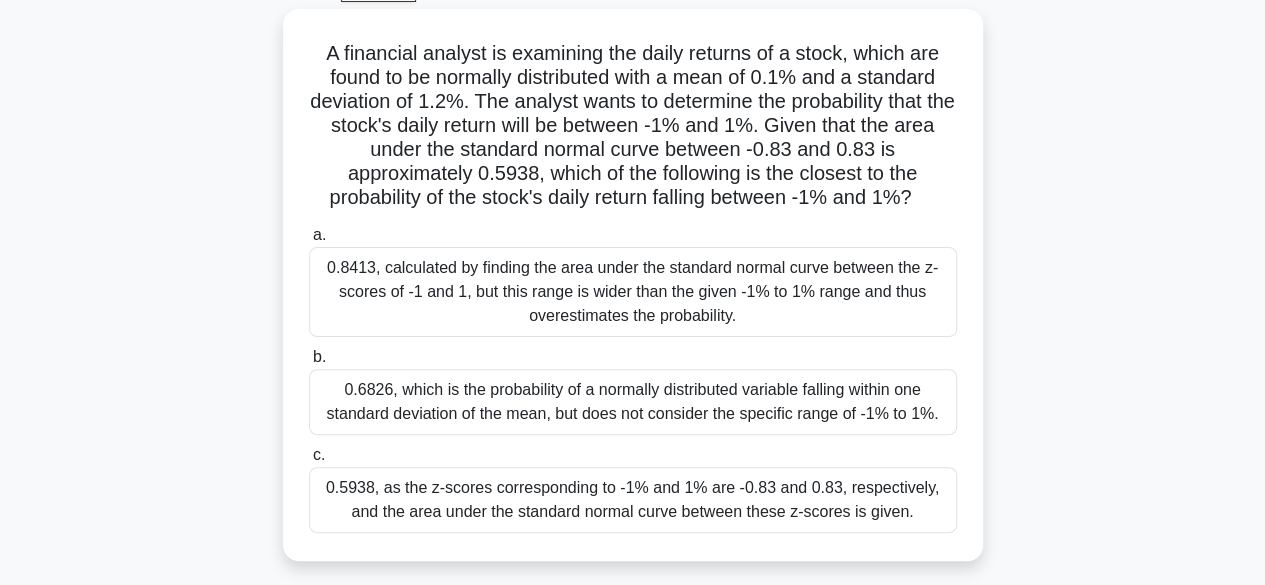 scroll, scrollTop: 160, scrollLeft: 0, axis: vertical 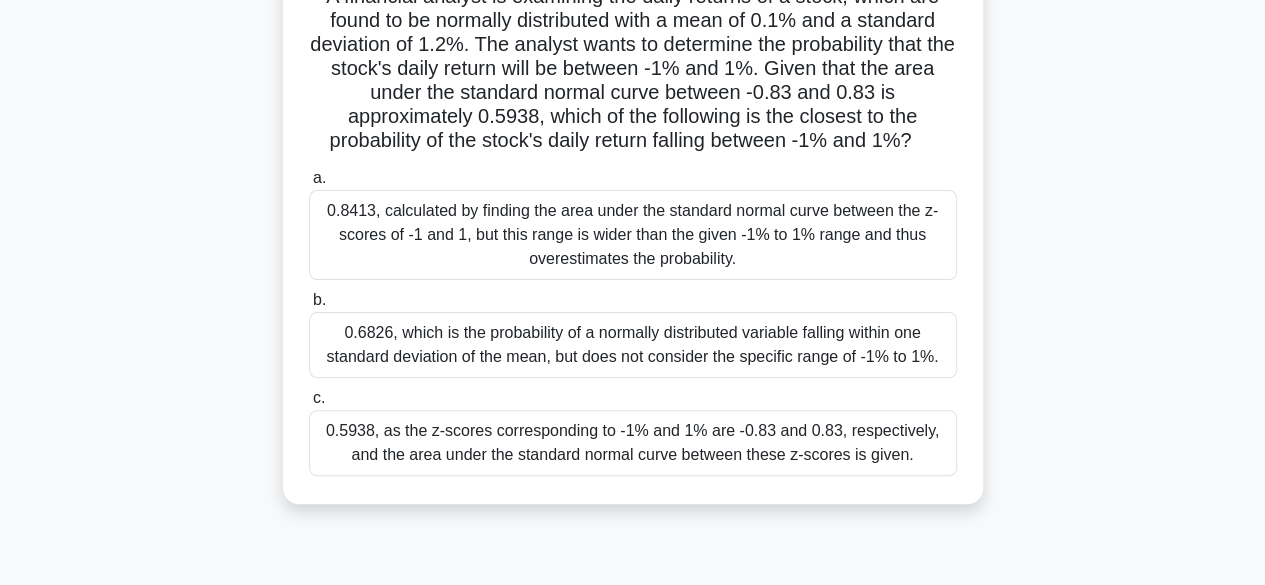 click on "0.6826, which is the probability of a normally distributed variable falling within one standard deviation of the mean, but does not consider the specific range of -1% to 1%." at bounding box center (633, 345) 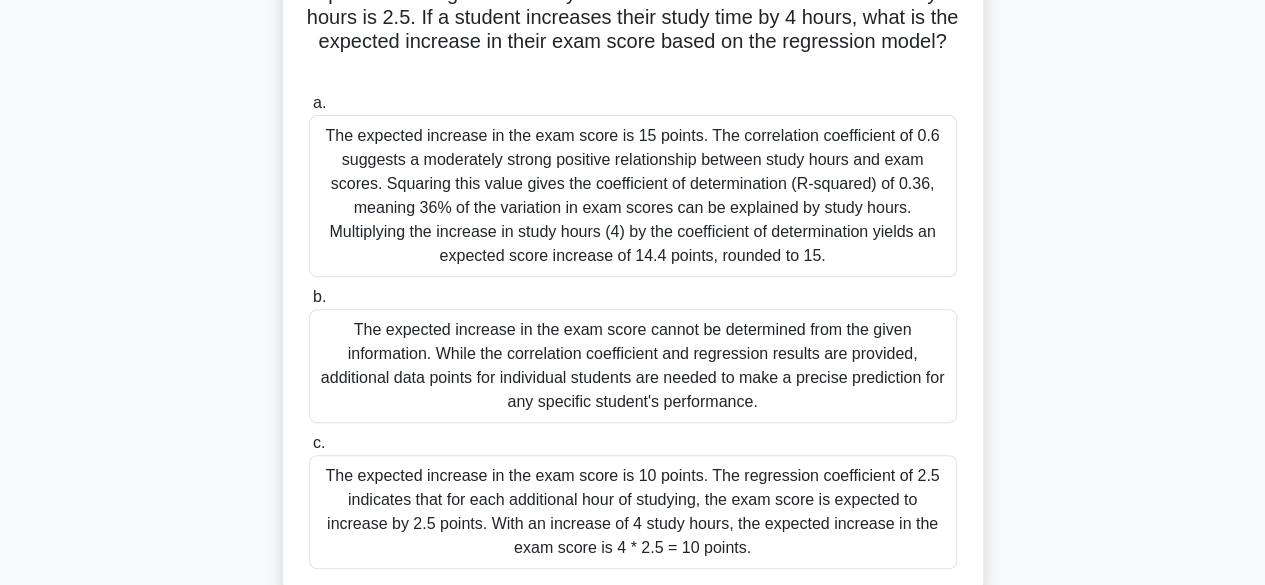 scroll, scrollTop: 320, scrollLeft: 0, axis: vertical 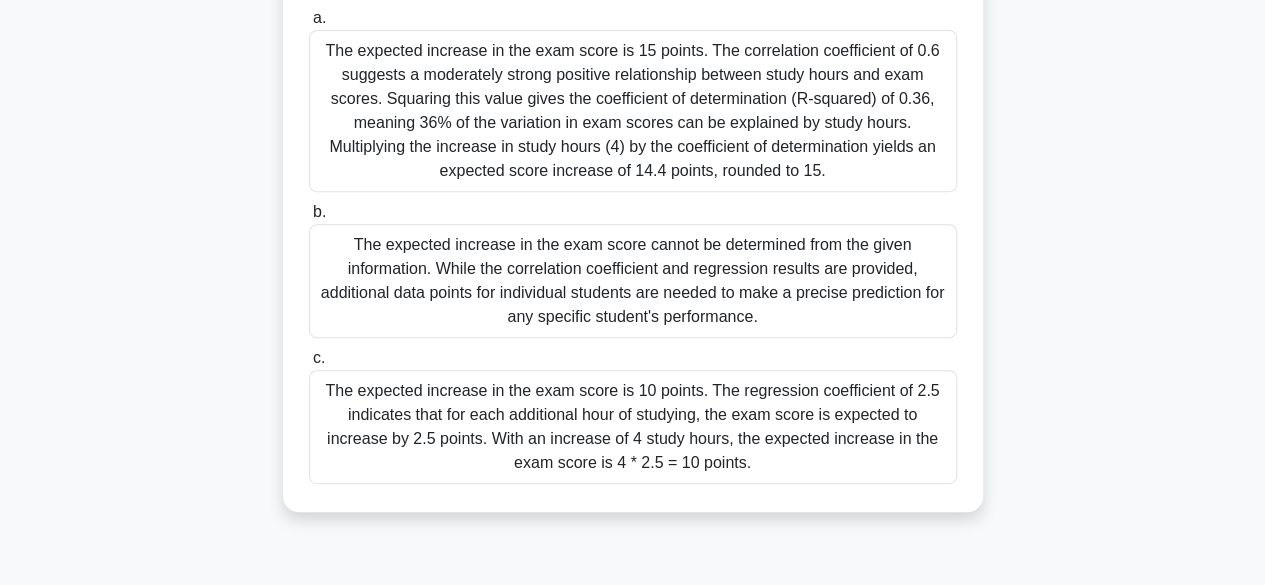 click on "The expected increase in the exam score cannot be determined from the given information. While the correlation coefficient and regression results are provided, additional data points for individual students are needed to make a precise prediction for any specific student's performance." at bounding box center [633, 281] 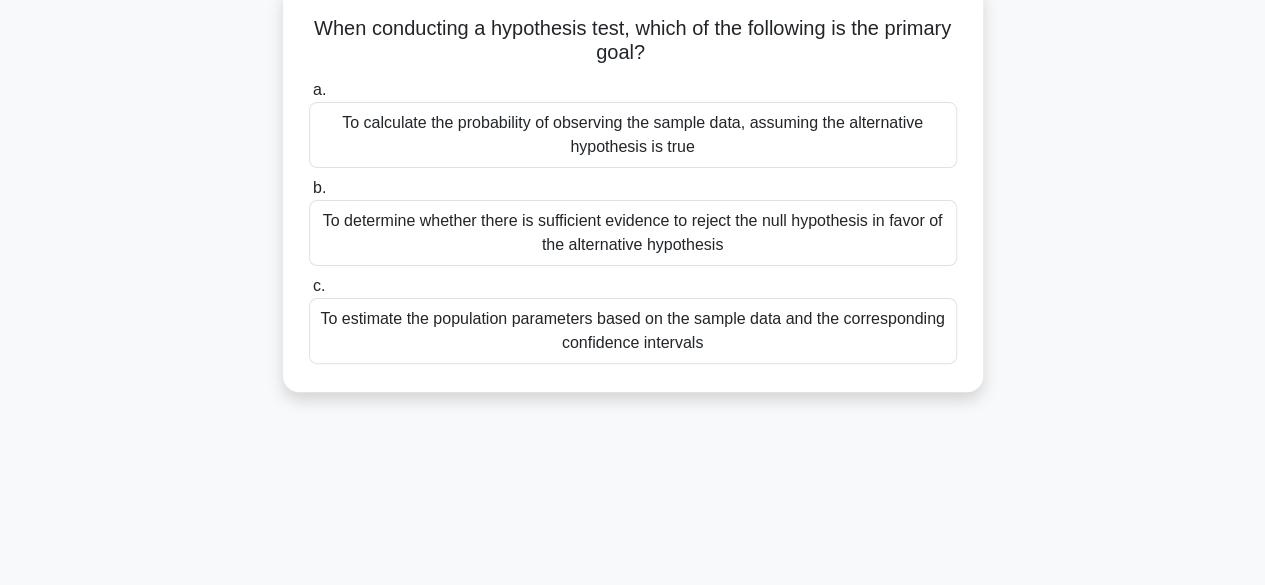 scroll, scrollTop: 0, scrollLeft: 0, axis: both 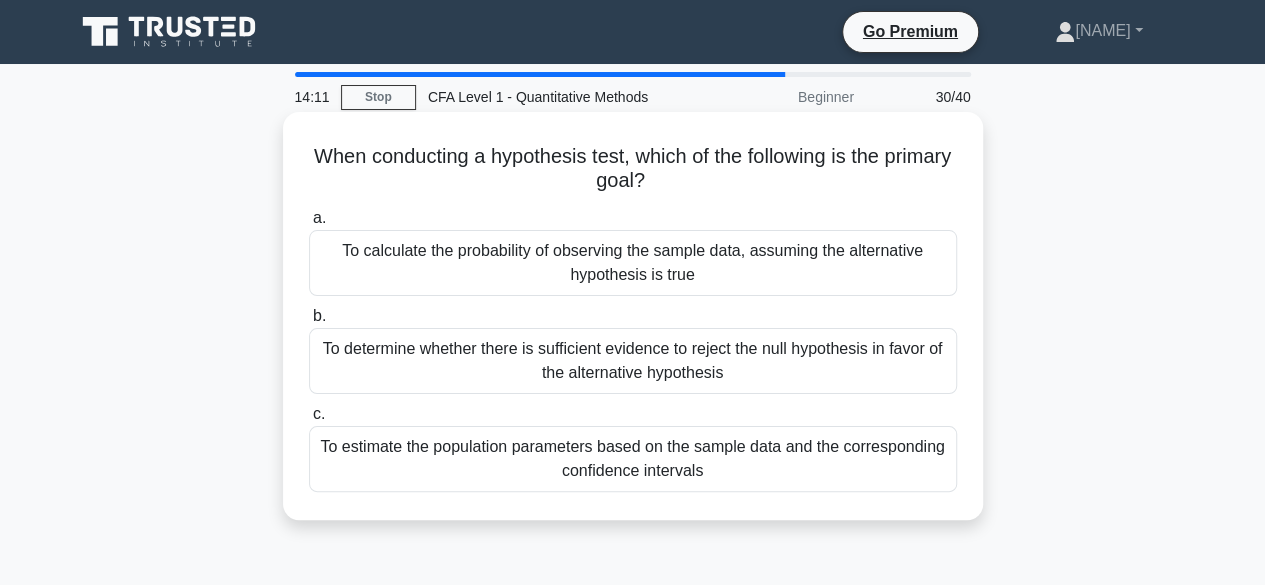 click on "To determine whether there is sufficient evidence to reject the null hypothesis in favor of the alternative hypothesis" at bounding box center [633, 361] 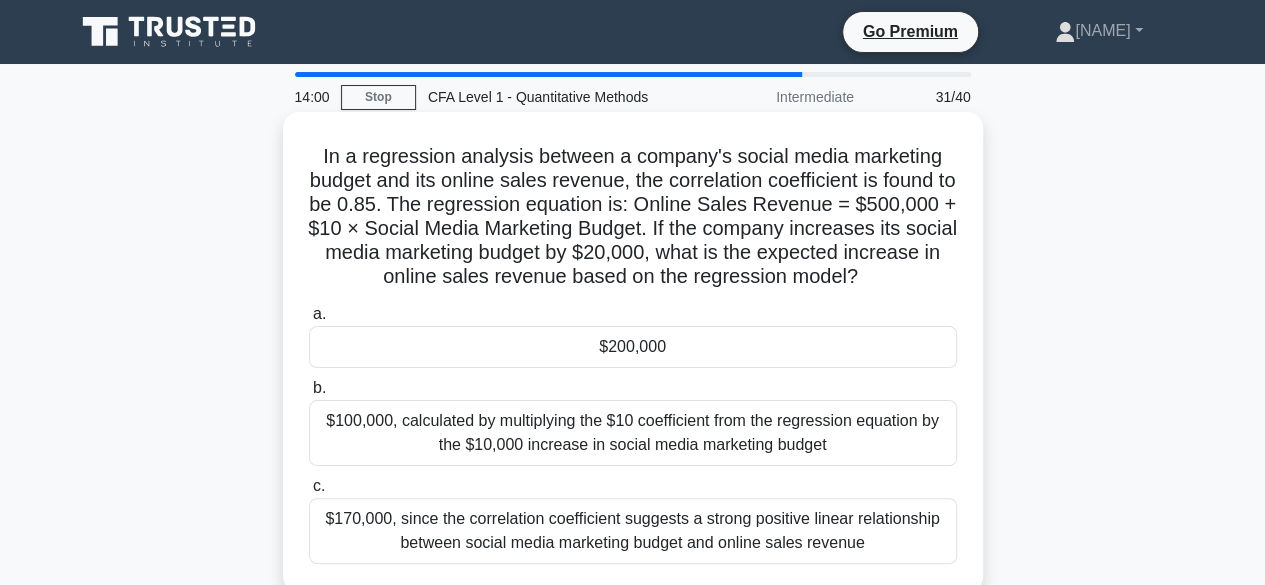 click on "$100,000, calculated by multiplying the $10 coefficient from the regression equation by the $10,000 increase in social media marketing budget" at bounding box center (633, 433) 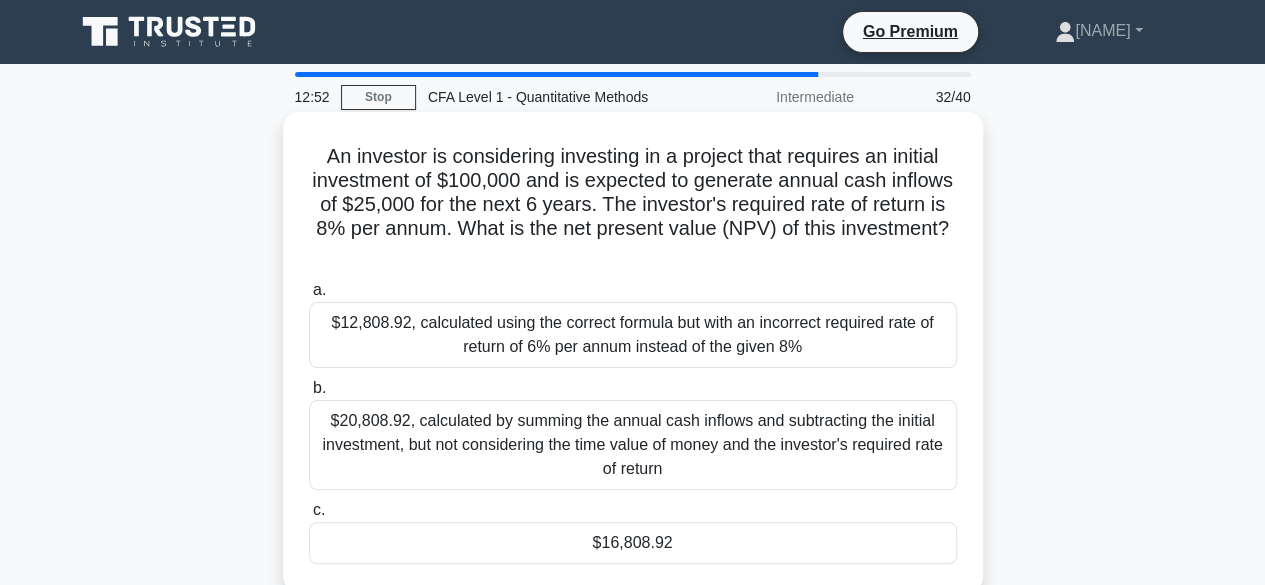 click on "$16,808.92" at bounding box center (633, 543) 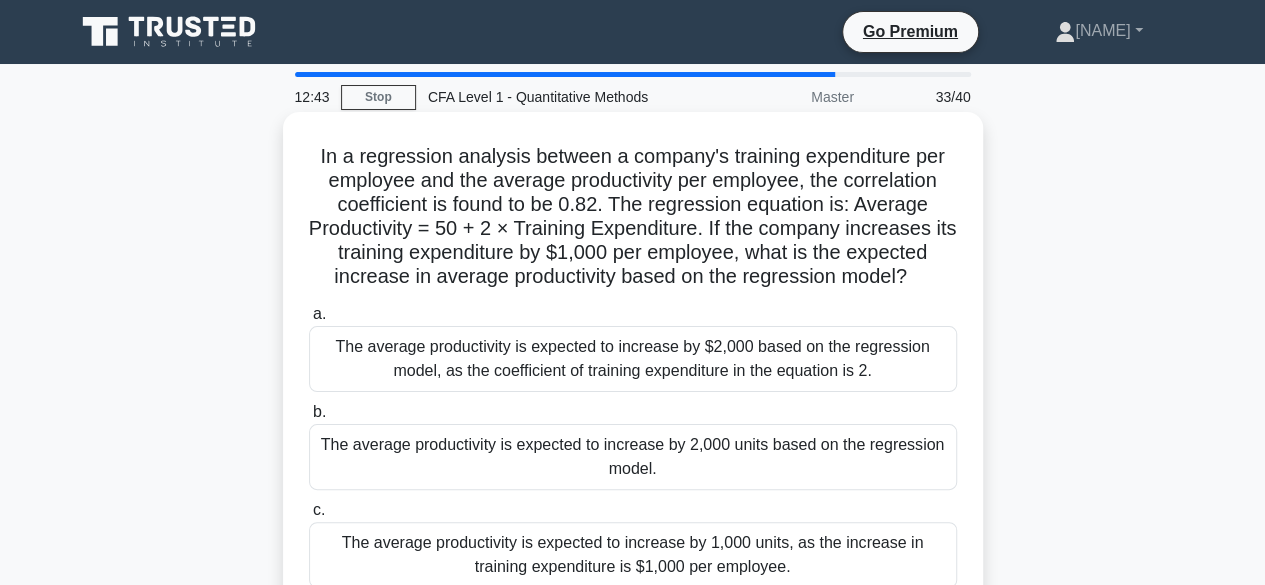 click on "The average productivity is expected to increase by 2,000 units based on the regression model." at bounding box center (633, 457) 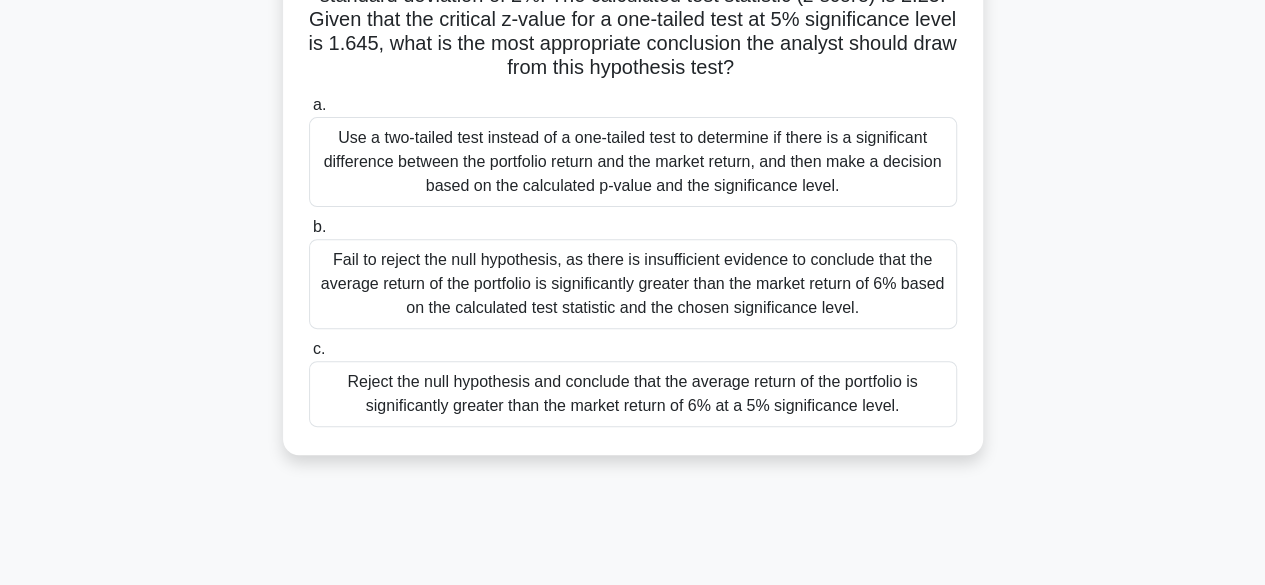 scroll, scrollTop: 240, scrollLeft: 0, axis: vertical 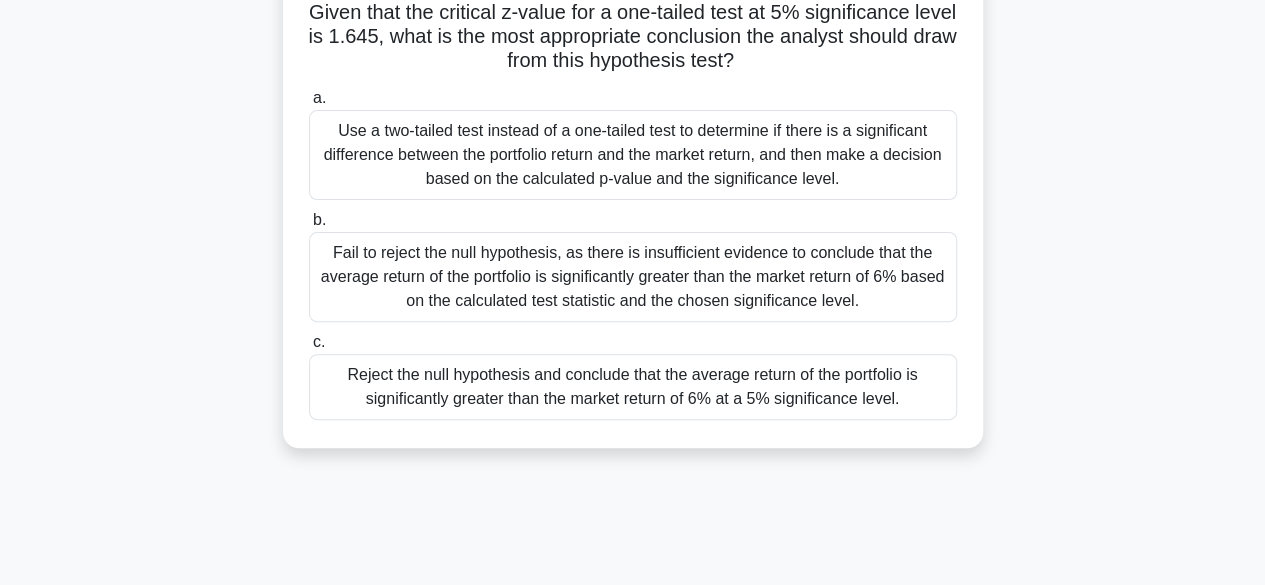 click on "Reject the null hypothesis and conclude that the average return of the portfolio is significantly greater than the market return of 6% at a 5% significance level." at bounding box center (633, 387) 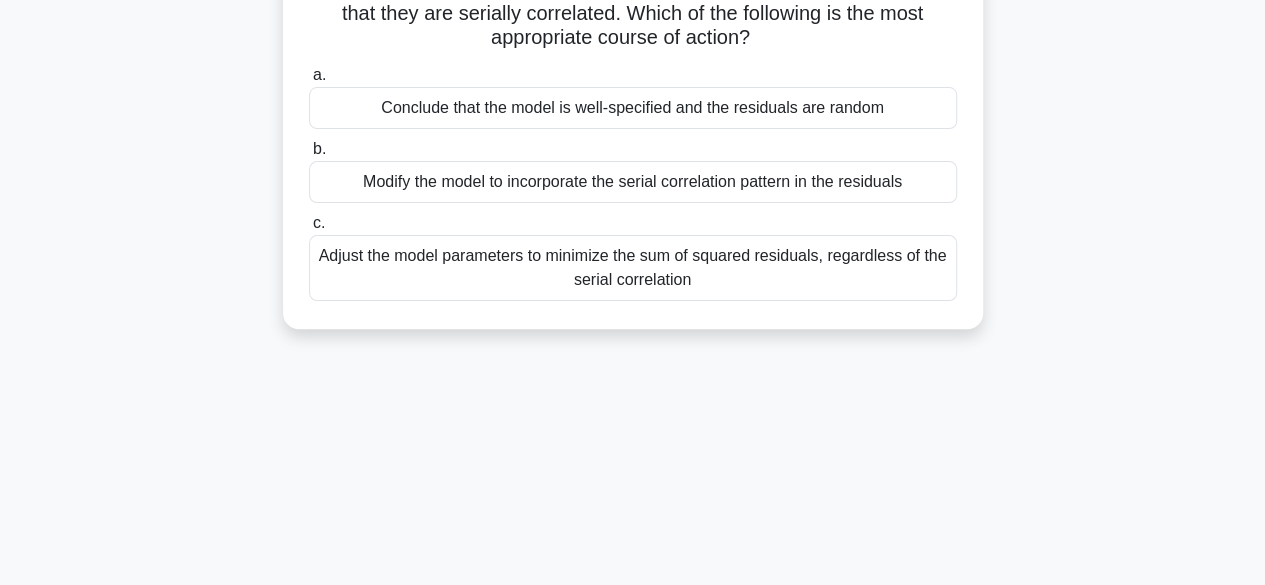 scroll, scrollTop: 0, scrollLeft: 0, axis: both 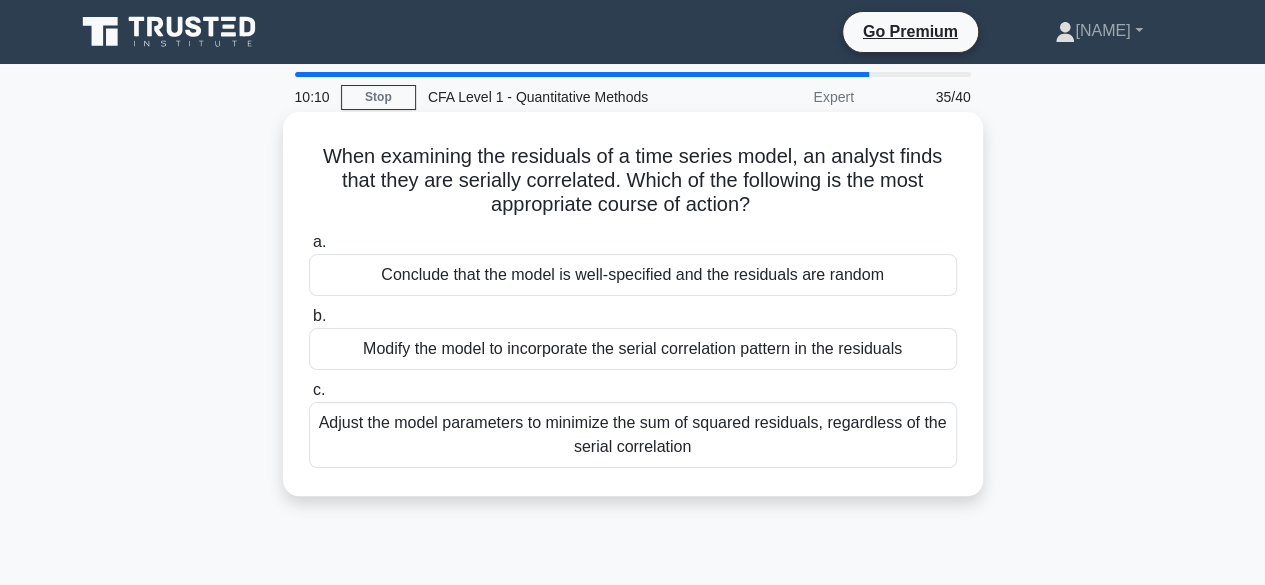 click on "Adjust the model parameters to minimize the sum of squared residuals, regardless of the serial correlation" at bounding box center [633, 435] 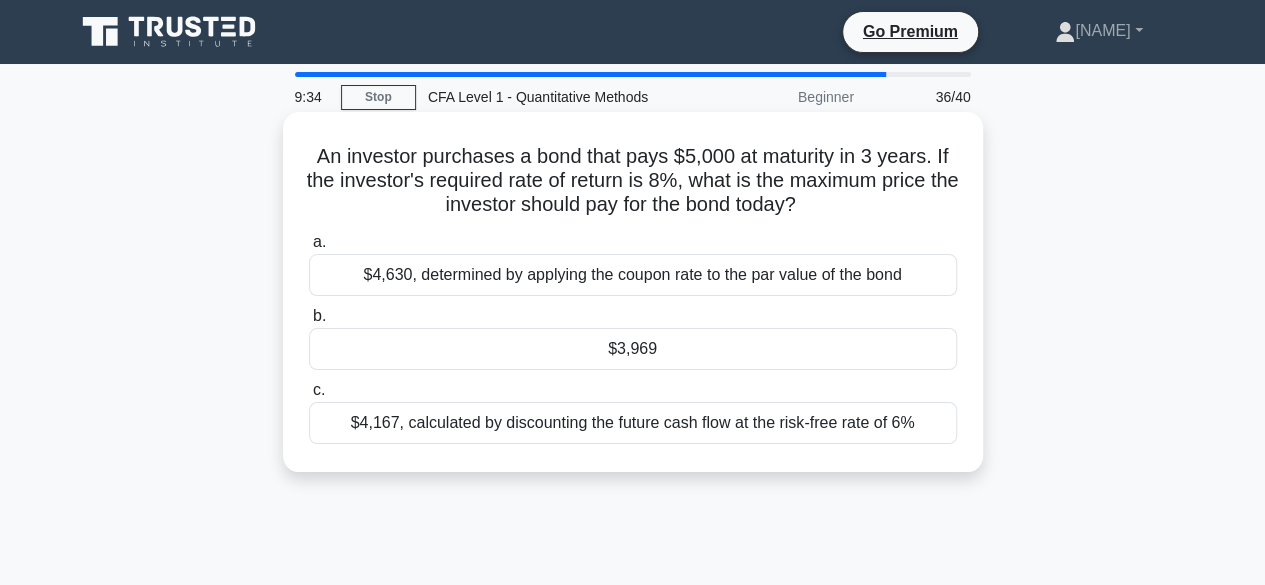 click on "$4,630, determined by applying the coupon rate to the par value of the bond" at bounding box center [633, 275] 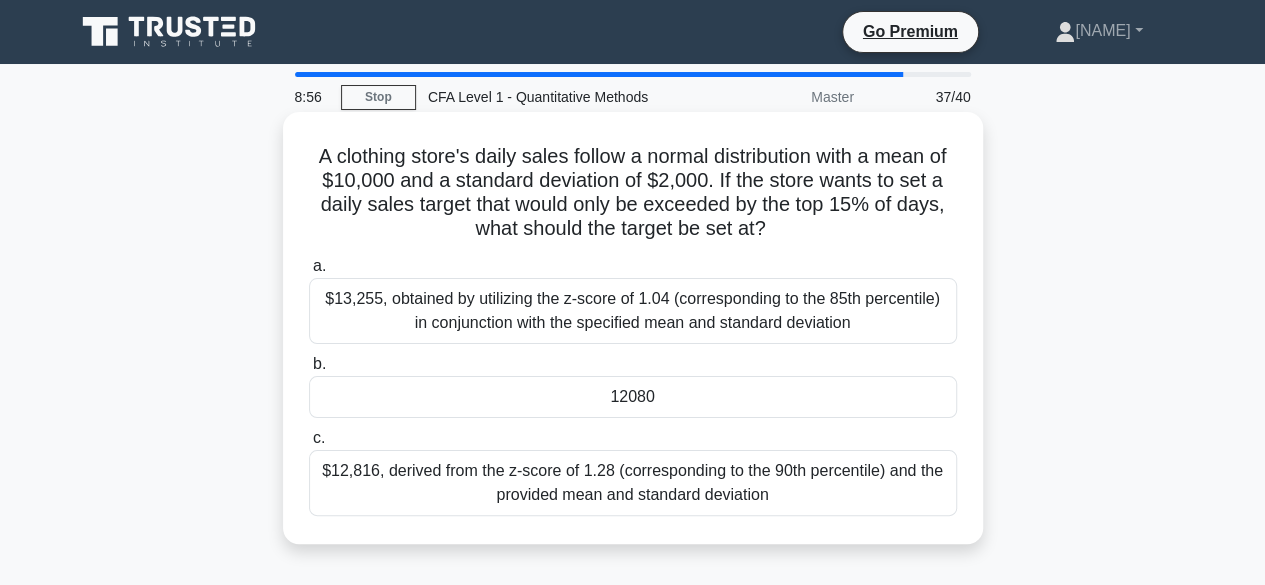 click on "$13,255, obtained by utilizing the z-score of 1.04 (corresponding to the 85th percentile) in conjunction with the specified mean and standard deviation" at bounding box center [633, 311] 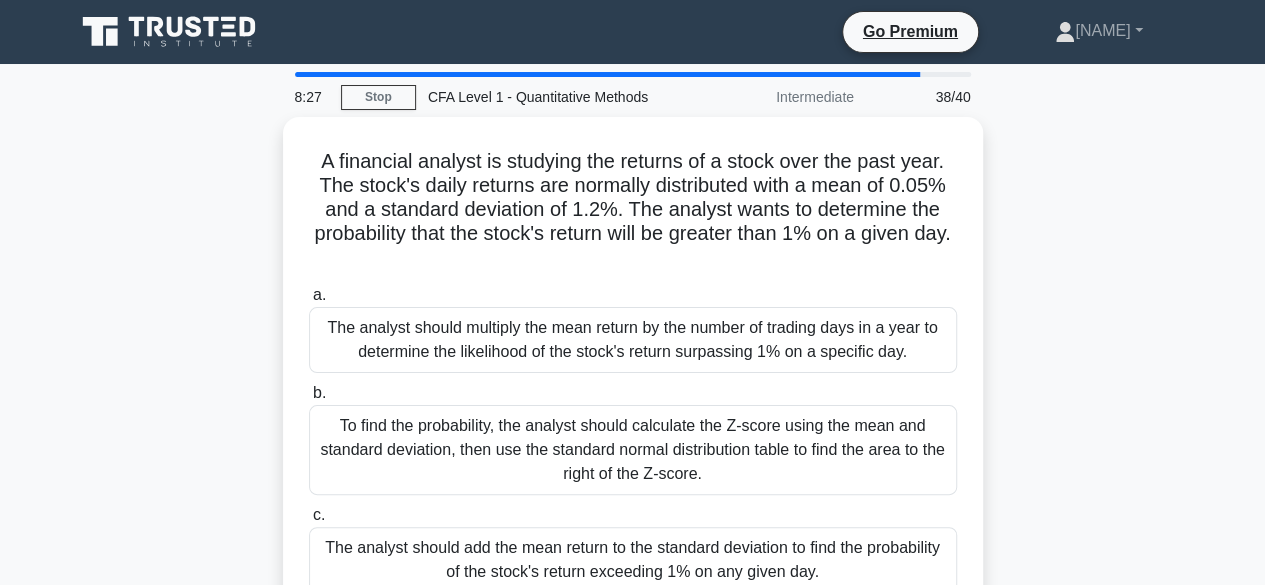 scroll, scrollTop: 40, scrollLeft: 0, axis: vertical 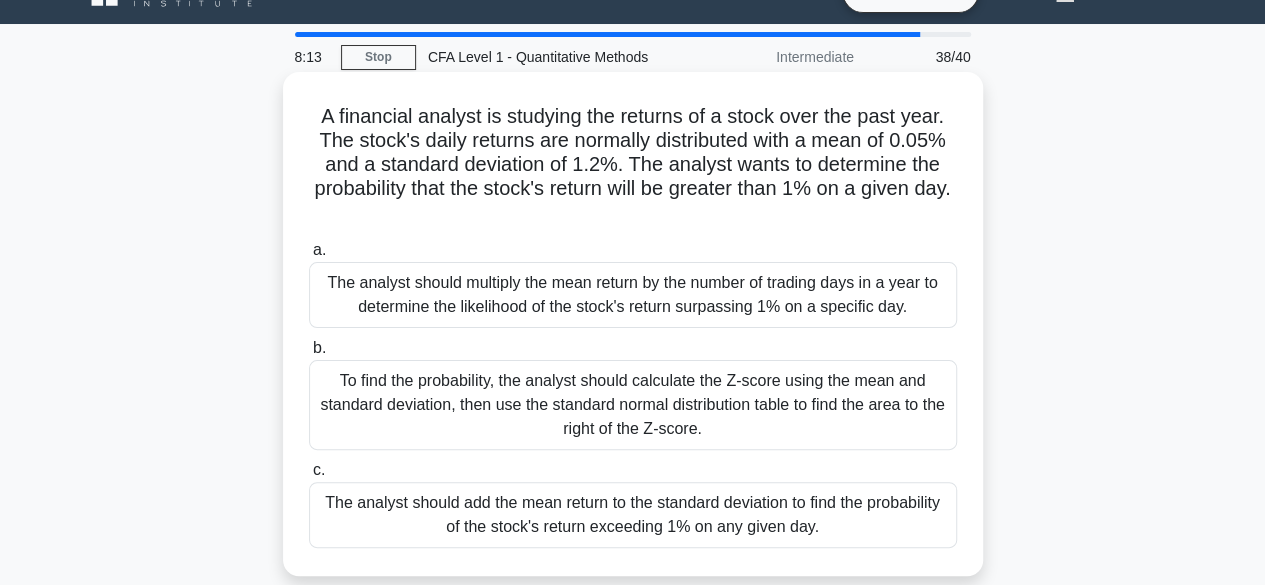click on "To find the probability, the analyst should calculate the Z-score using the mean and standard deviation, then use the standard normal distribution table to find the area to the right of the Z-score." at bounding box center [633, 405] 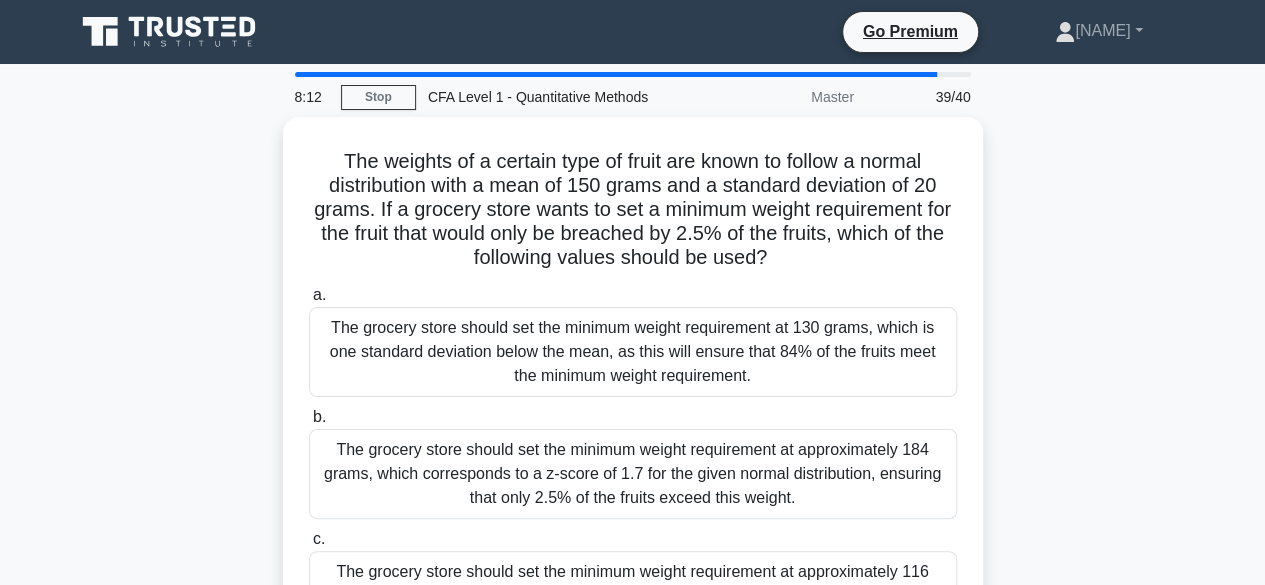 scroll, scrollTop: 0, scrollLeft: 0, axis: both 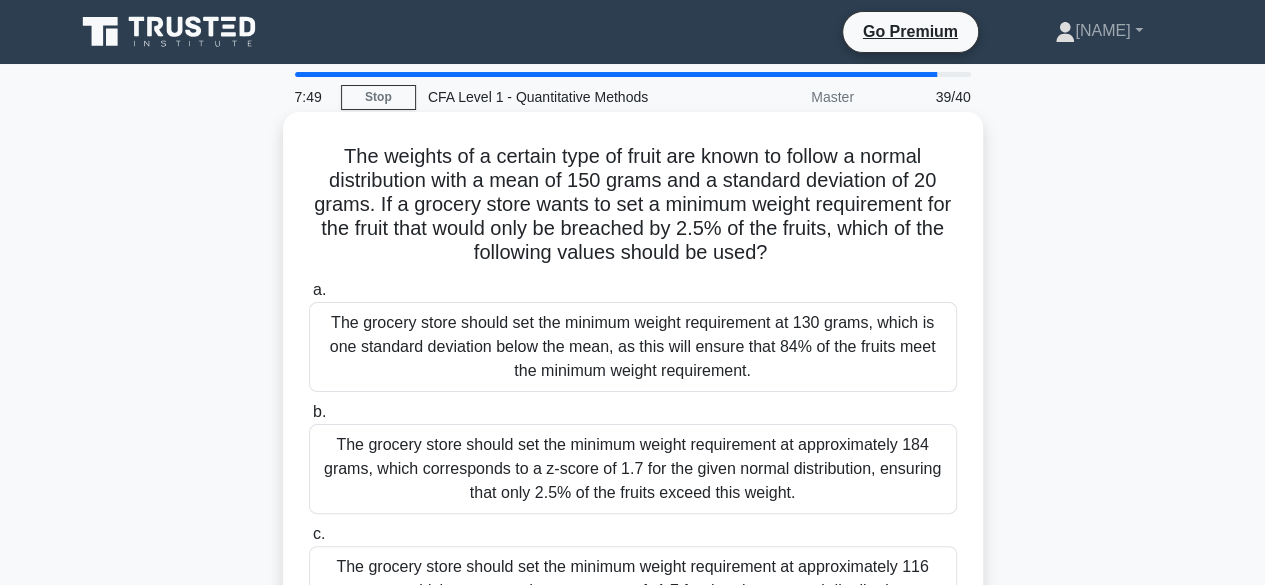 click on "The grocery store should set the minimum weight requirement at approximately 184 grams, which corresponds to a z-score of 1.7 for the given normal distribution, ensuring that only 2.5% of the fruits exceed this weight." at bounding box center [633, 469] 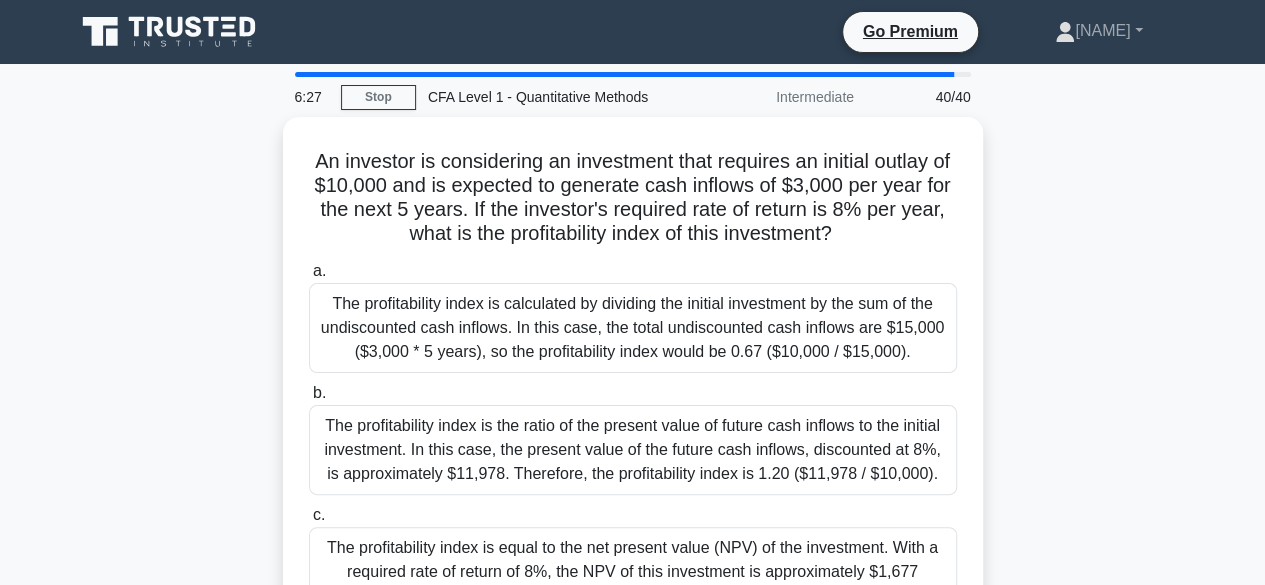 scroll, scrollTop: 40, scrollLeft: 0, axis: vertical 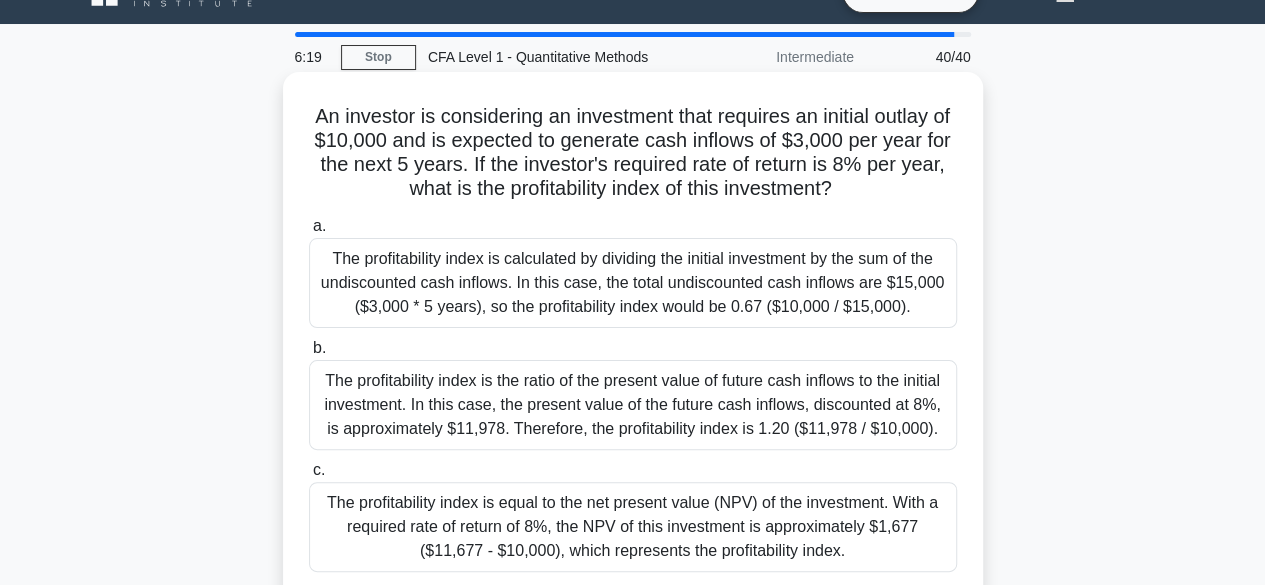 click on "The profitability index is the ratio of the present value of future cash inflows to the initial investment. In this case, the present value of the future cash inflows, discounted at 8%, is approximately $11,978. Therefore, the profitability index is 1.20 ($11,978 / $10,000)." at bounding box center [633, 405] 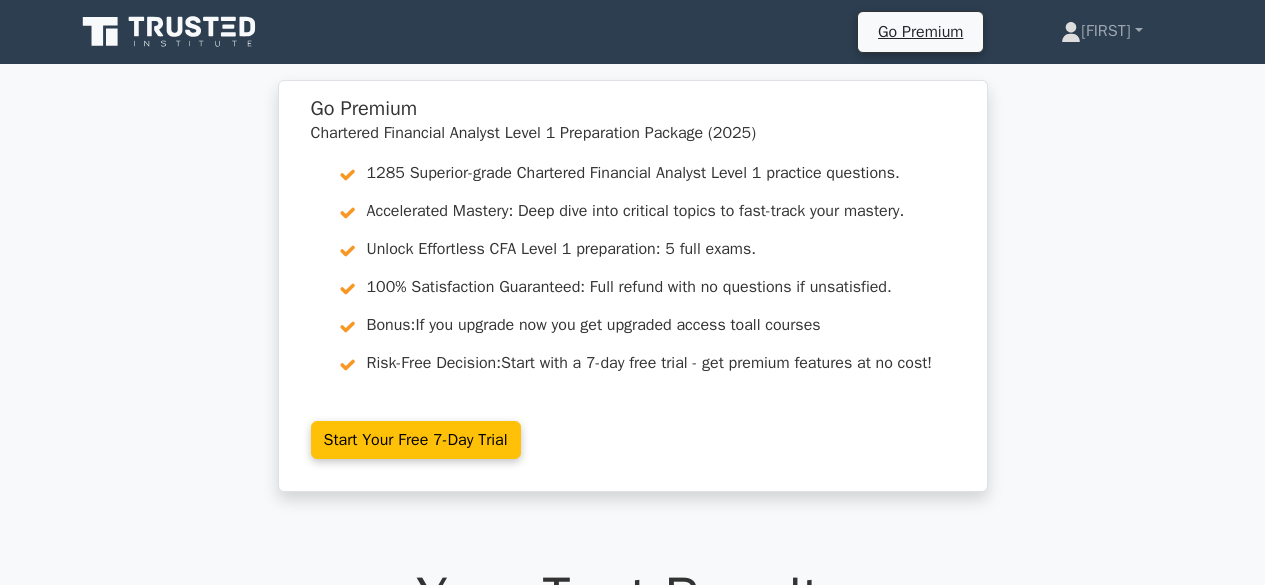scroll, scrollTop: 0, scrollLeft: 0, axis: both 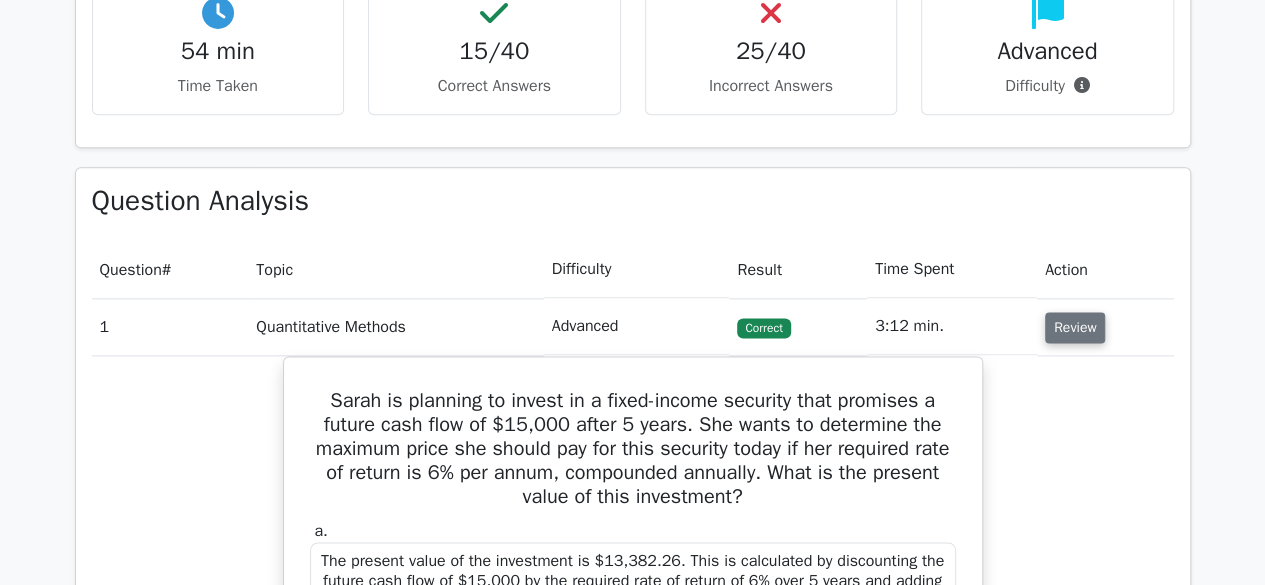 click on "Review" at bounding box center [1075, 327] 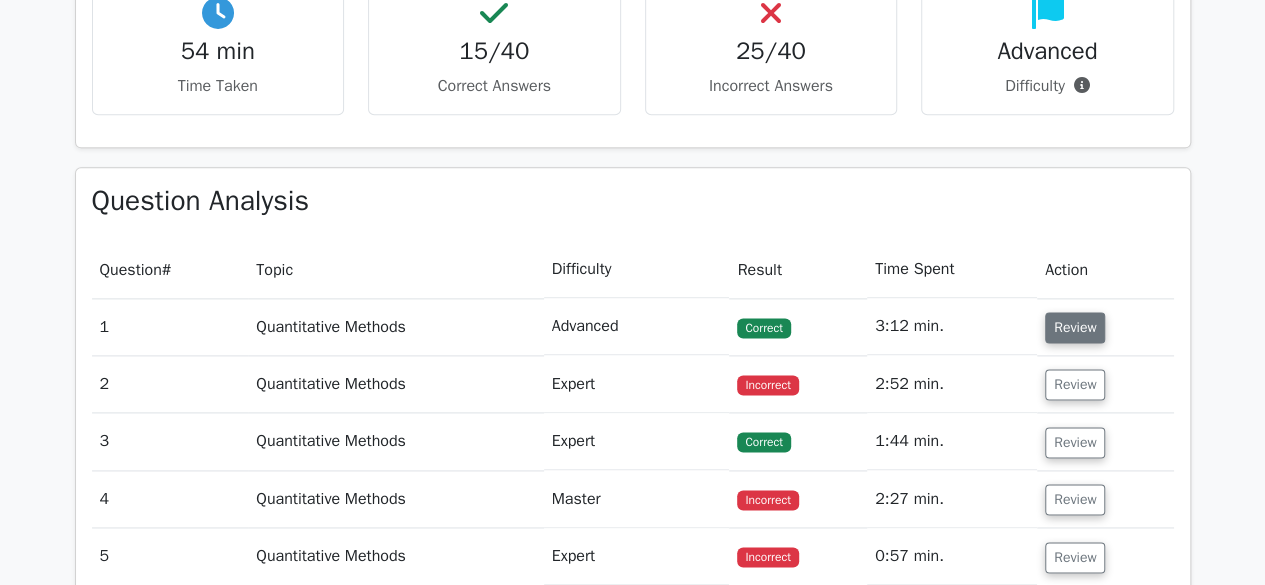 type 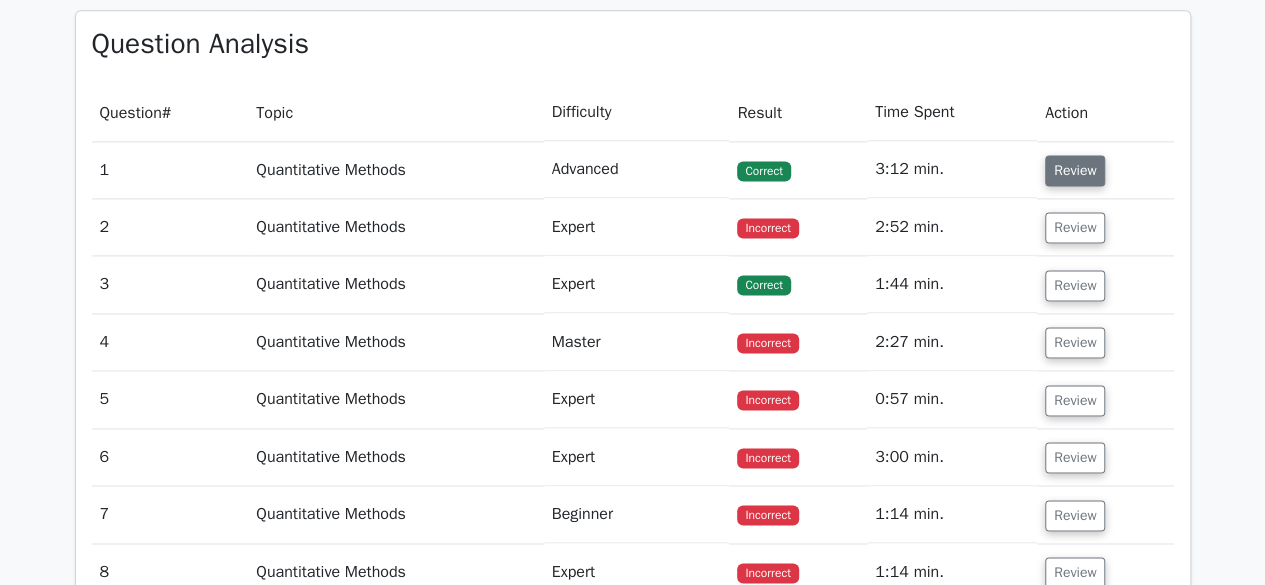 scroll, scrollTop: 1320, scrollLeft: 0, axis: vertical 